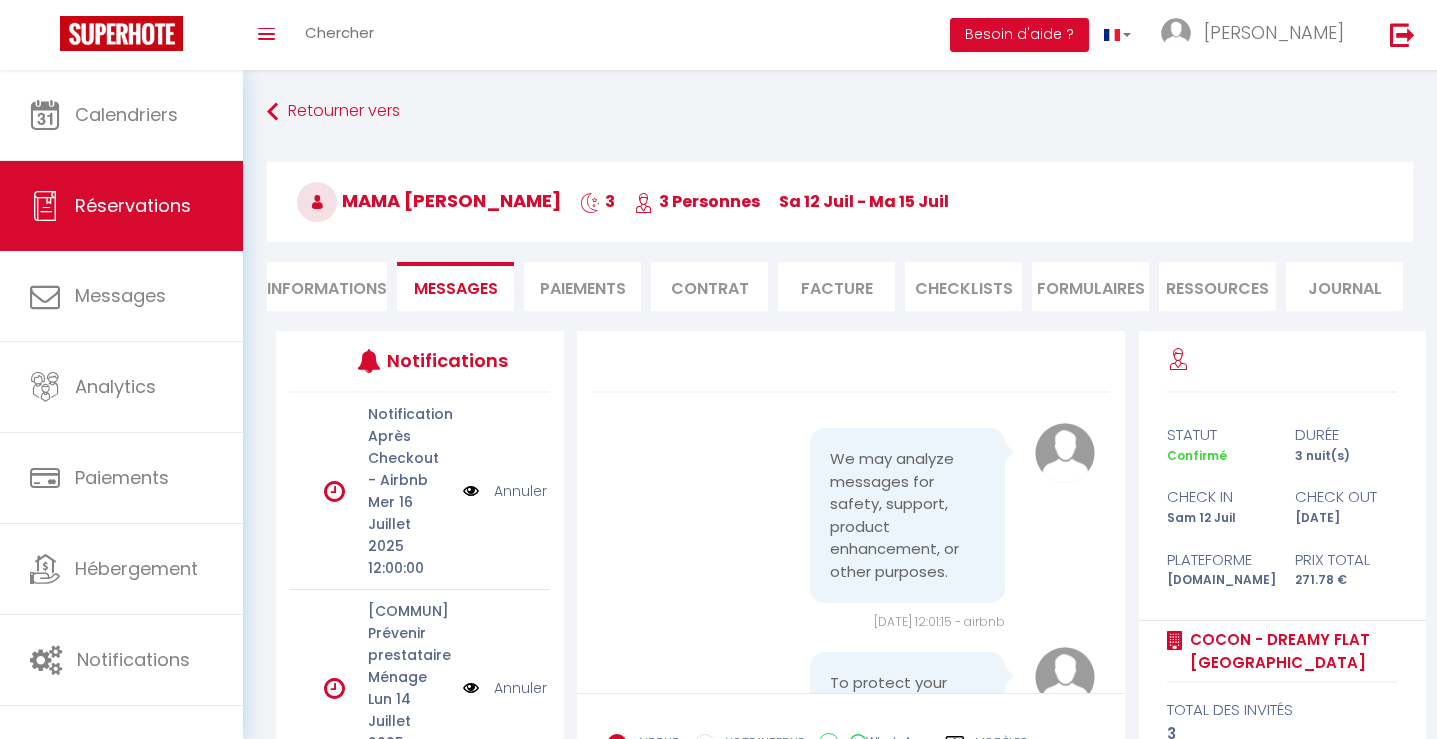 scroll, scrollTop: 198, scrollLeft: 0, axis: vertical 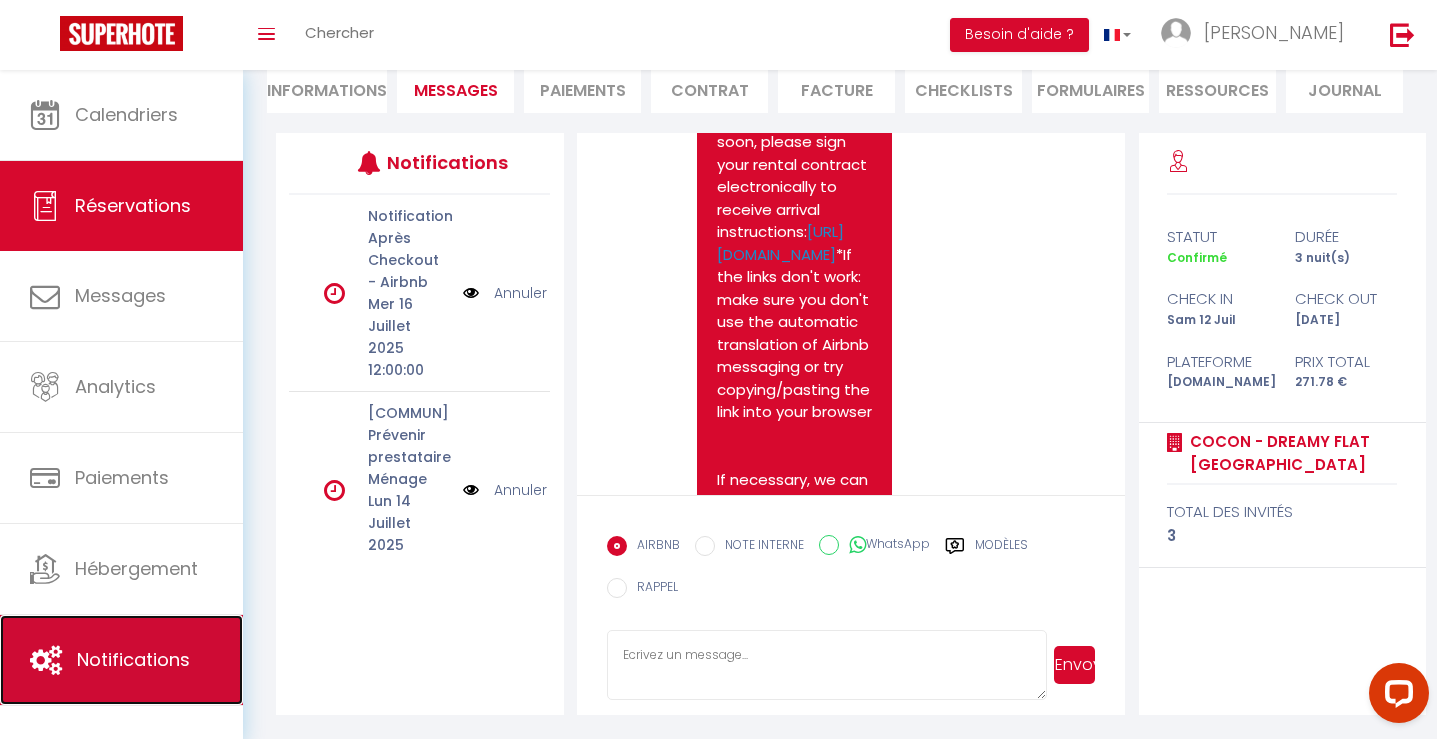 click on "Notifications" at bounding box center (121, 660) 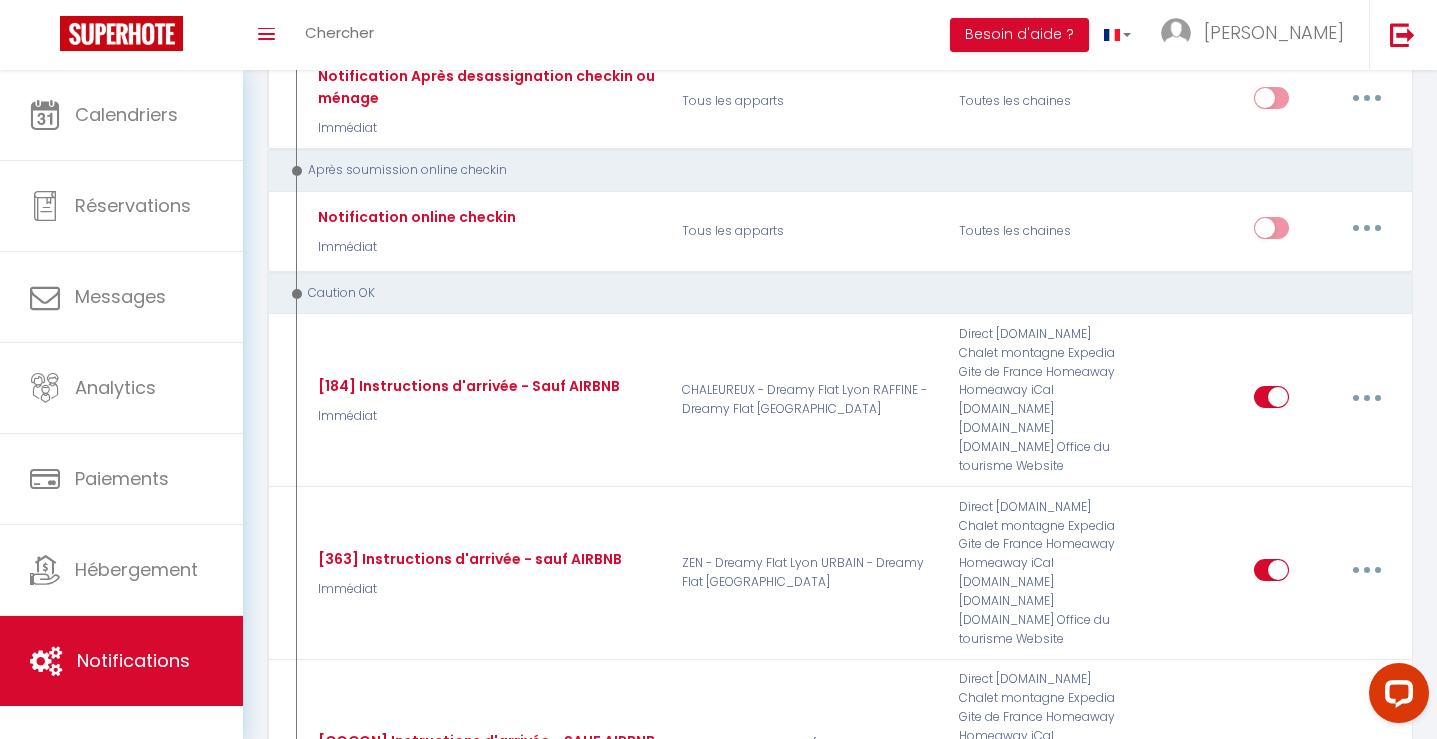 scroll, scrollTop: 6193, scrollLeft: 0, axis: vertical 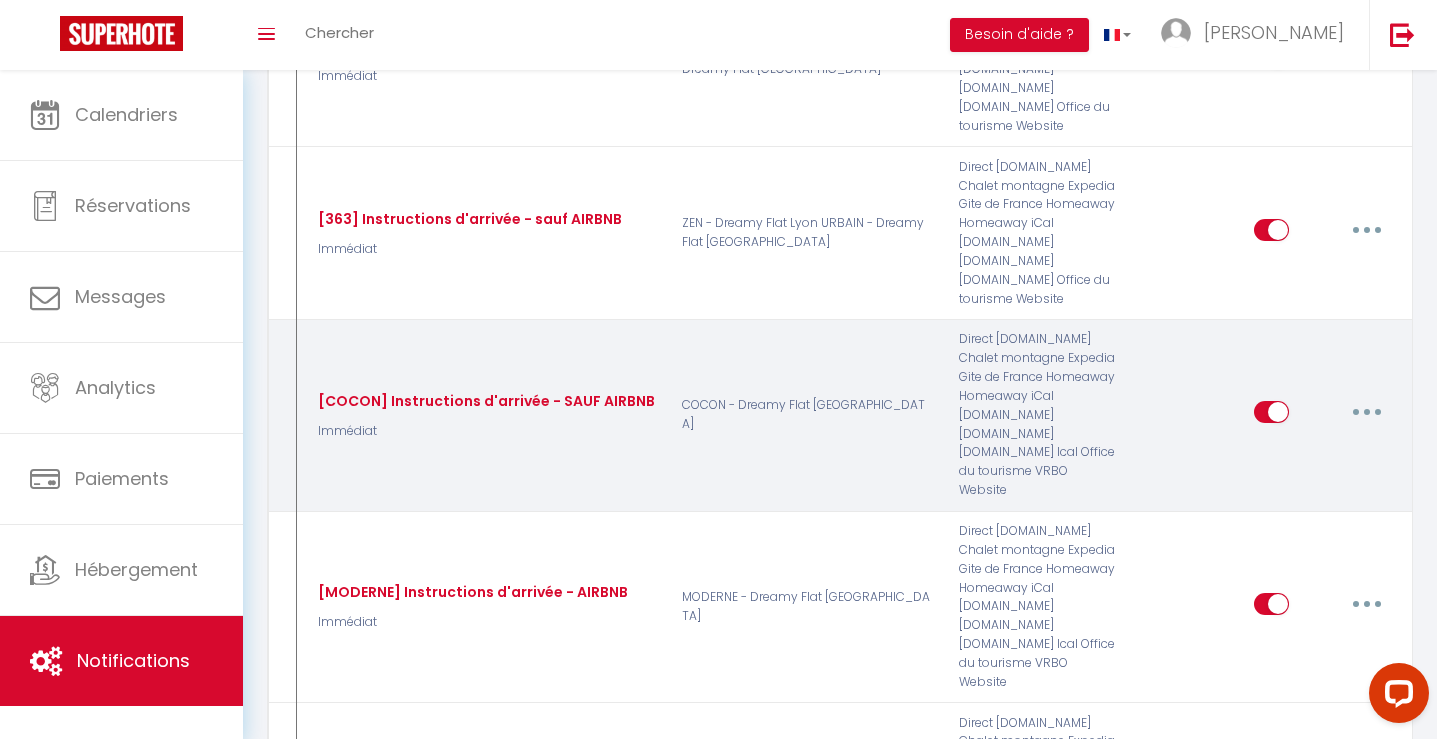 click at bounding box center (1367, 412) 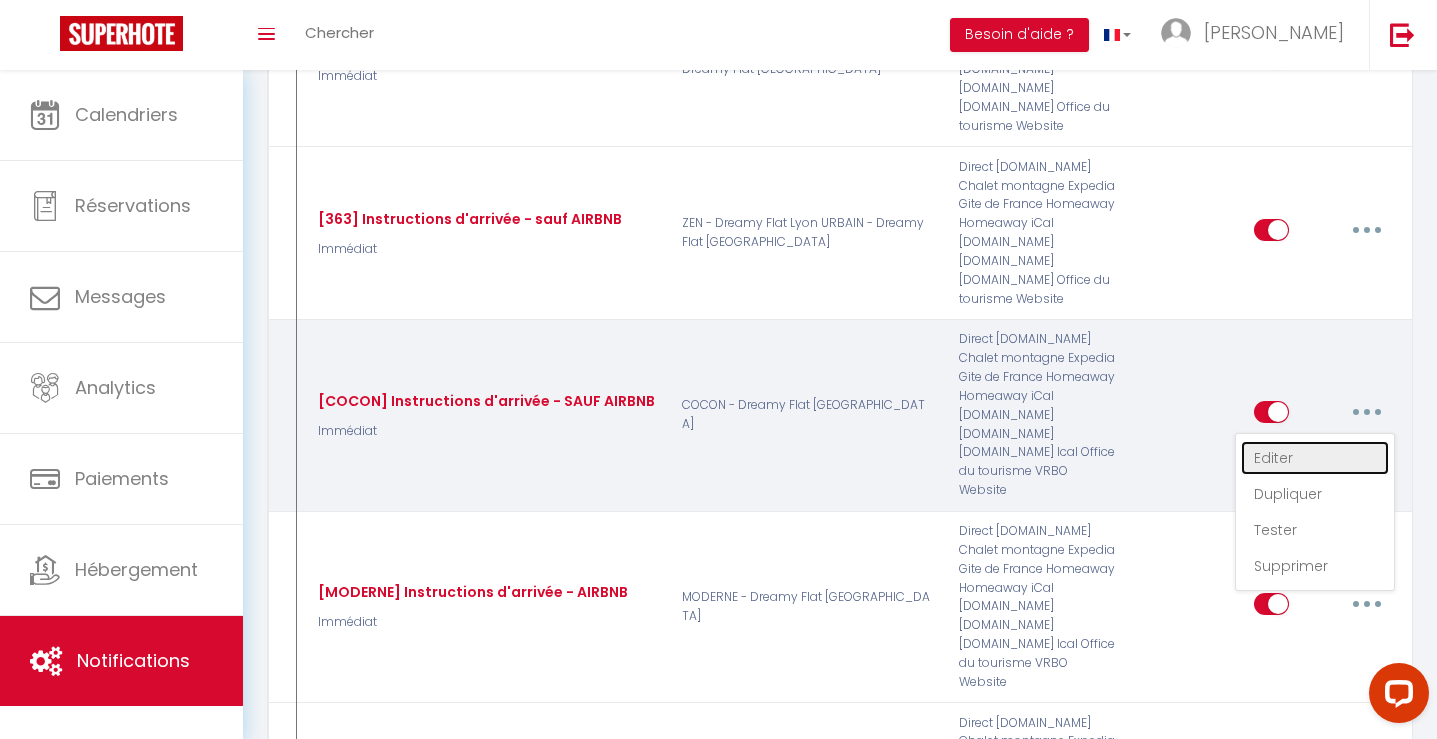 click on "Editer" at bounding box center (1315, 458) 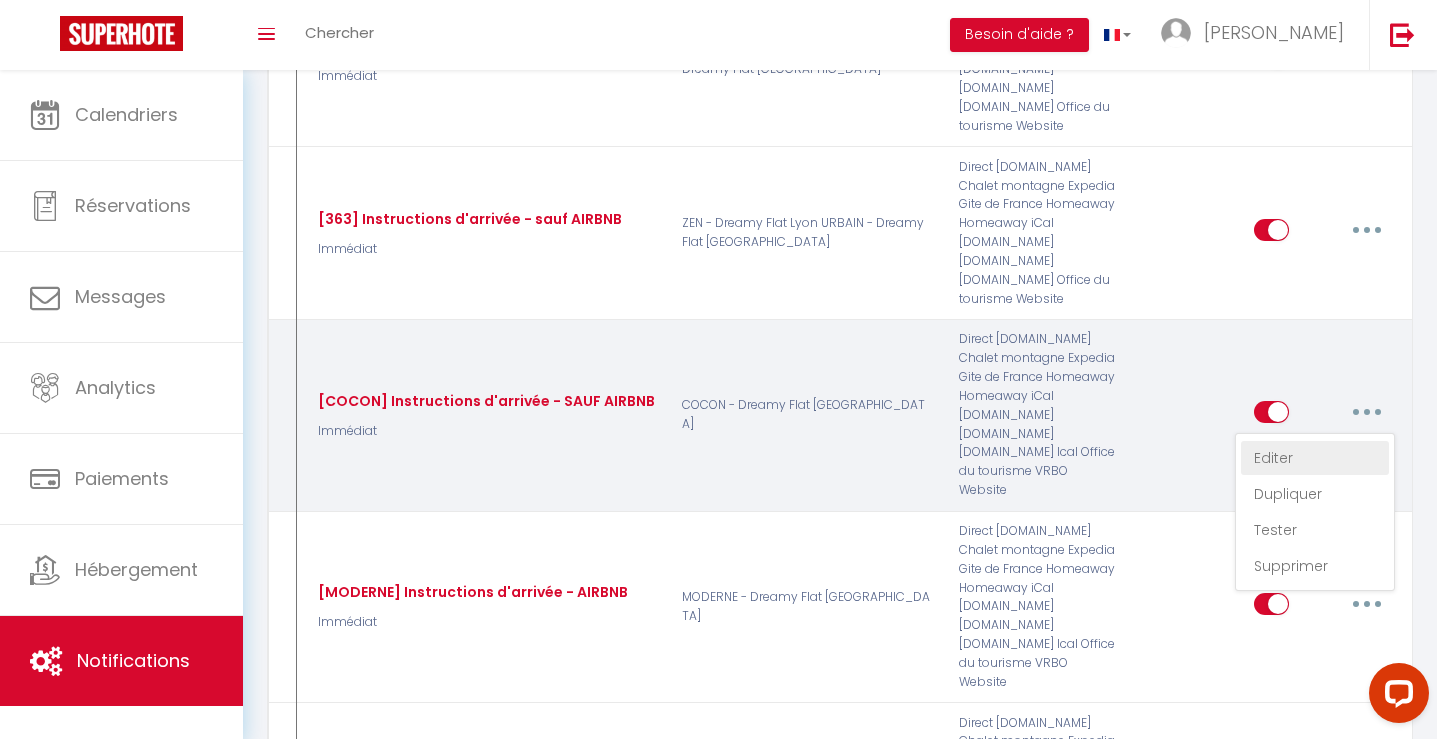 type on "[COCON] Instructions d'arrivée - SAUF AIRBNB" 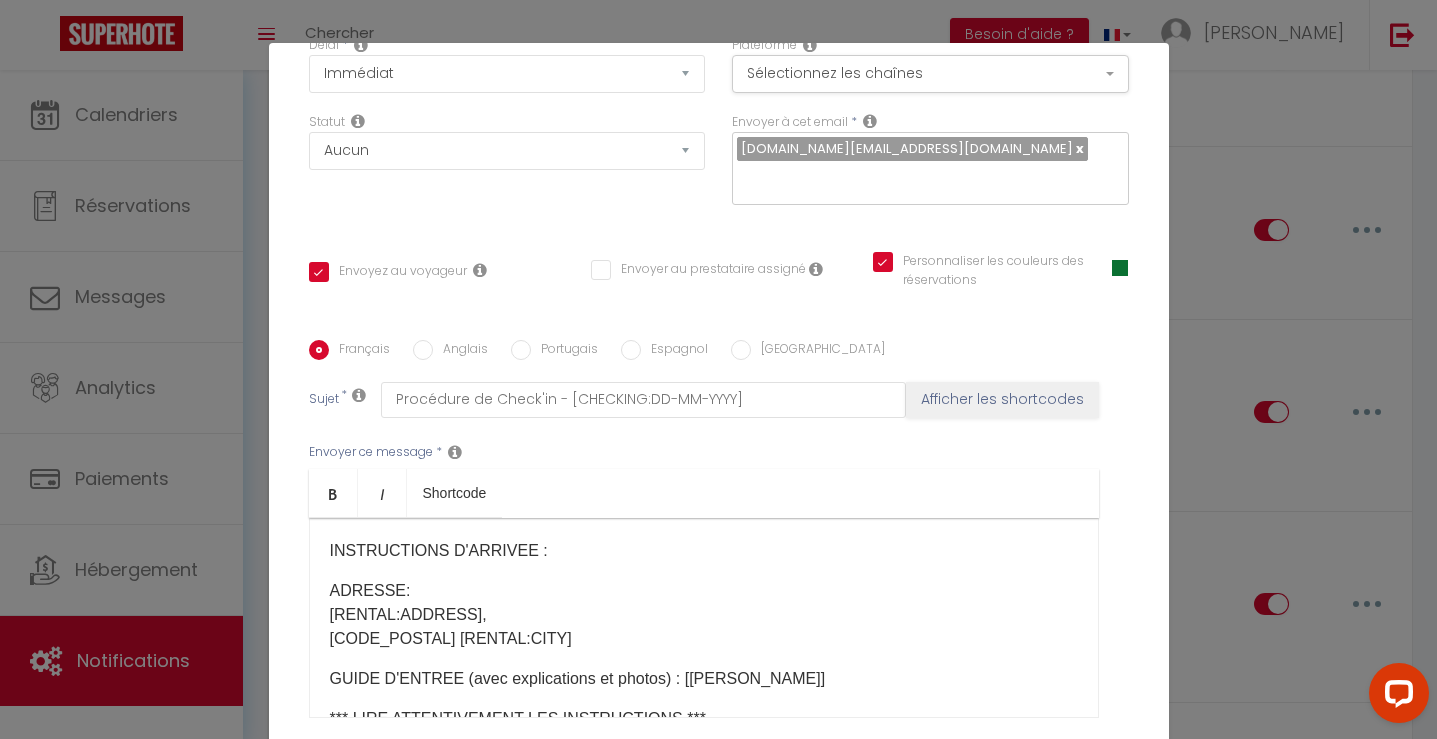 scroll, scrollTop: 278, scrollLeft: 0, axis: vertical 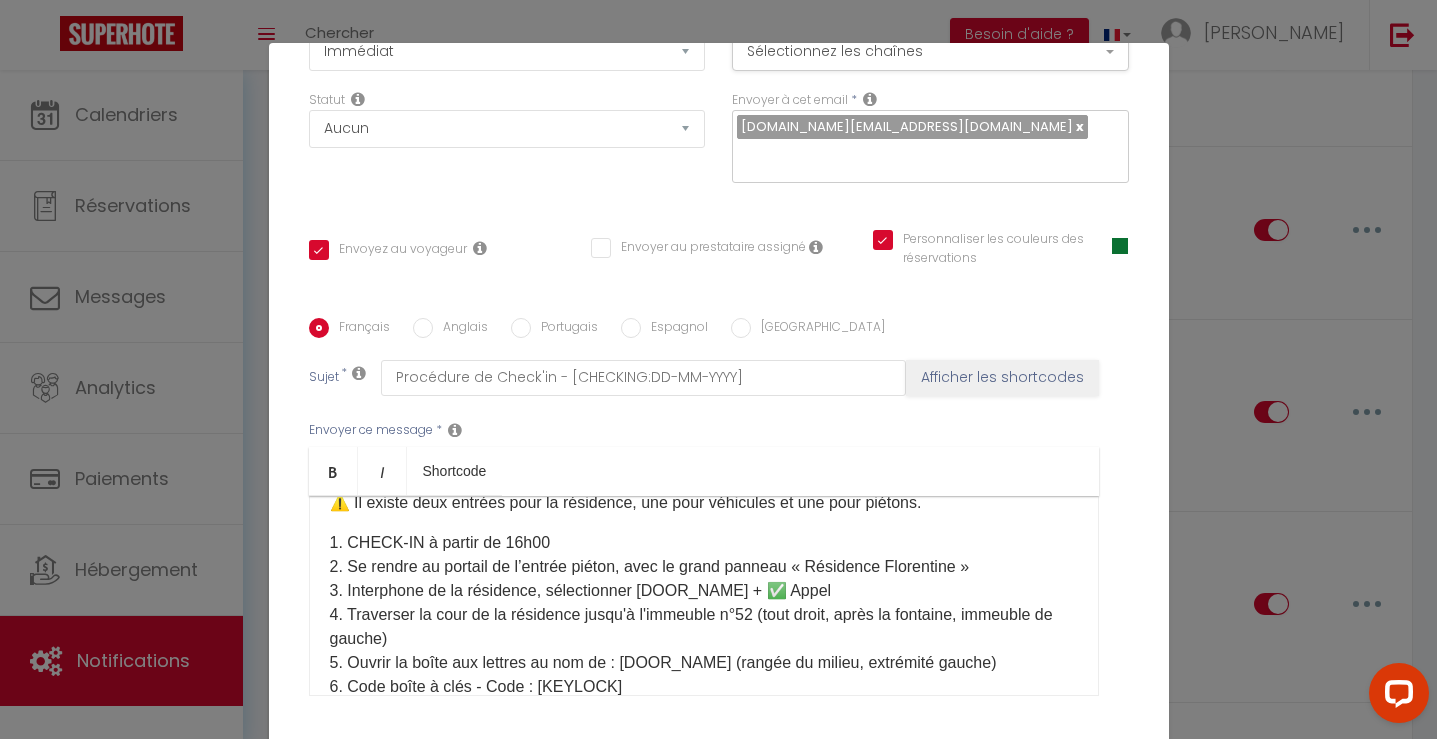 click on "1. CHECK-IN à partir de 16h00 2. Se rendre au portail de l’entrée piéton, avec le grand panneau « Résidence Florentine » 3. Interphone de la résidence, sélectionner [DOOR_NAME] + ✅ Appel 4. Traverser la cour de la résidence jusqu'à l'immeuble n°52 (tout droit, après la fontaine, immeuble de gauche) 5. Ouvrir la boîte aux lettres au nom de : [DOOR_NAME] (rangée du milieu, extrémité gauche) 6. Code boîte à clés - Code : [KEYLOCK]  7. Ouvrir la porte de l'immeuble n°52 avec le badge du trousseau de clés 8. Prendre l'ascenseur jusqu'au 4ème étage 9. Appartement de gauche en sortie d'ascenseur - Nom sur la porte : [DOOR_NAME] - ⚠️ il faut pousser la clé dans la serrure pour pouvoir la tourner 10. La télécommande sur le trousseau permet d'ouvrir le portail de la résidence - place nominative n°104 (interdiction de se garer sur une autre place). ​" at bounding box center [704, 687] 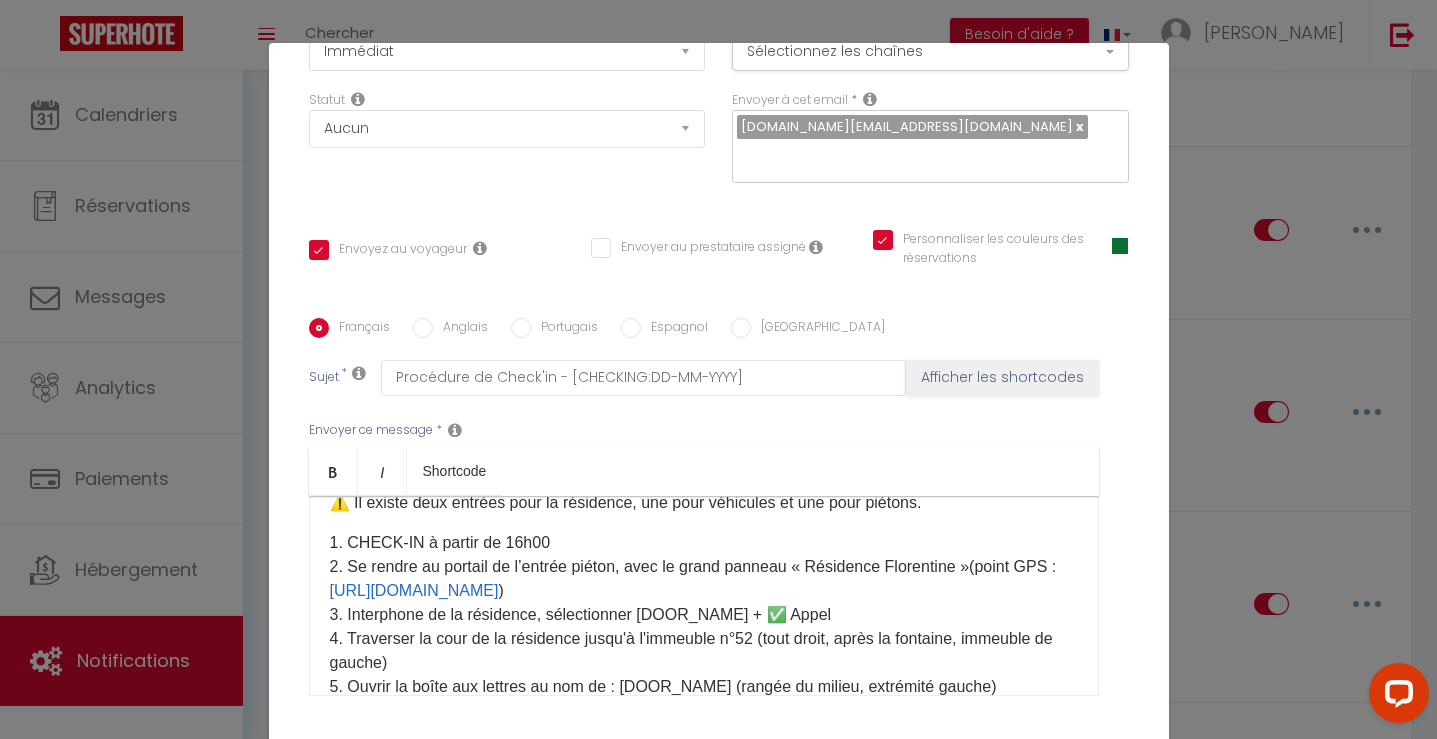 click on "1. CHECK-IN à partir de 16h00 2. Se rendre au portail de l’entrée piéton, avec le grand panneau « Résidence Florentine »  (point GPS :  [URL][DOMAIN_NAME] ) ​ 3. Interphone de la résidence, sélectionner [DOOR_NAME] + ✅ Appel 4. Traverser la cour de la résidence jusqu'à l'immeuble n°52 (tout droit, après la fontaine, immeuble de gauche) 5. Ouvrir la boîte aux lettres au nom de : [DOOR_NAME] (rangée du milieu, extrémité gauche) 6. Code boîte à clés - Code : [KEYLOCK]  7. Ouvrir la porte de l'immeuble n°52 avec le badge du trousseau de clés 8. Prendre l'ascenseur jusqu'au 4ème étage 9. Appartement de gauche en sortie d'ascenseur - Nom sur la porte : [DOOR_NAME] - ⚠️ il faut pousser la clé dans la serrure pour pouvoir la tourner 10. La télécommande sur le trousseau permet d'ouvrir le portail de la résidence - place nominative n°104 (interdiction de se garer sur une autre place). ​" at bounding box center [704, 699] 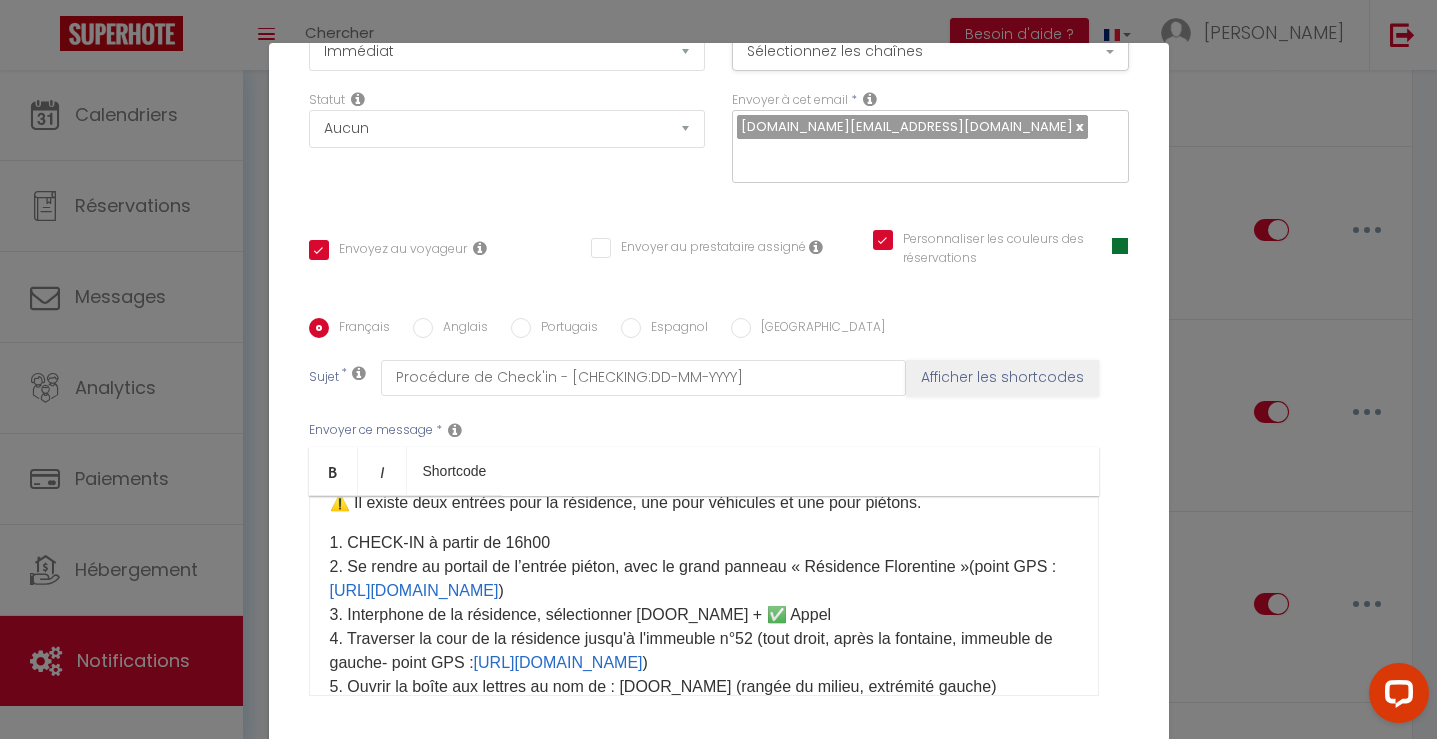 click on "1. CHECK-IN à partir de 16h00 2. Se rendre au portail de l’entrée piéton, avec le grand panneau « Résidence Florentine »  (point GPS :  [URL][DOMAIN_NAME] ) ​ 3. Interphone de la résidence, sélectionner [DOOR_NAME] + ✅ Appel 4. Traverser la cour de la résidence jusqu'à l'immeuble n°52 (tout droit, après la fontaine, immeuble de gauche   - point GPS :  [URL][DOMAIN_NAME] )​ ​ 5. Ouvrir la boîte aux lettres au nom de : [DOOR_NAME] (rangée du milieu, extrémité gauche)" at bounding box center (693, 614) 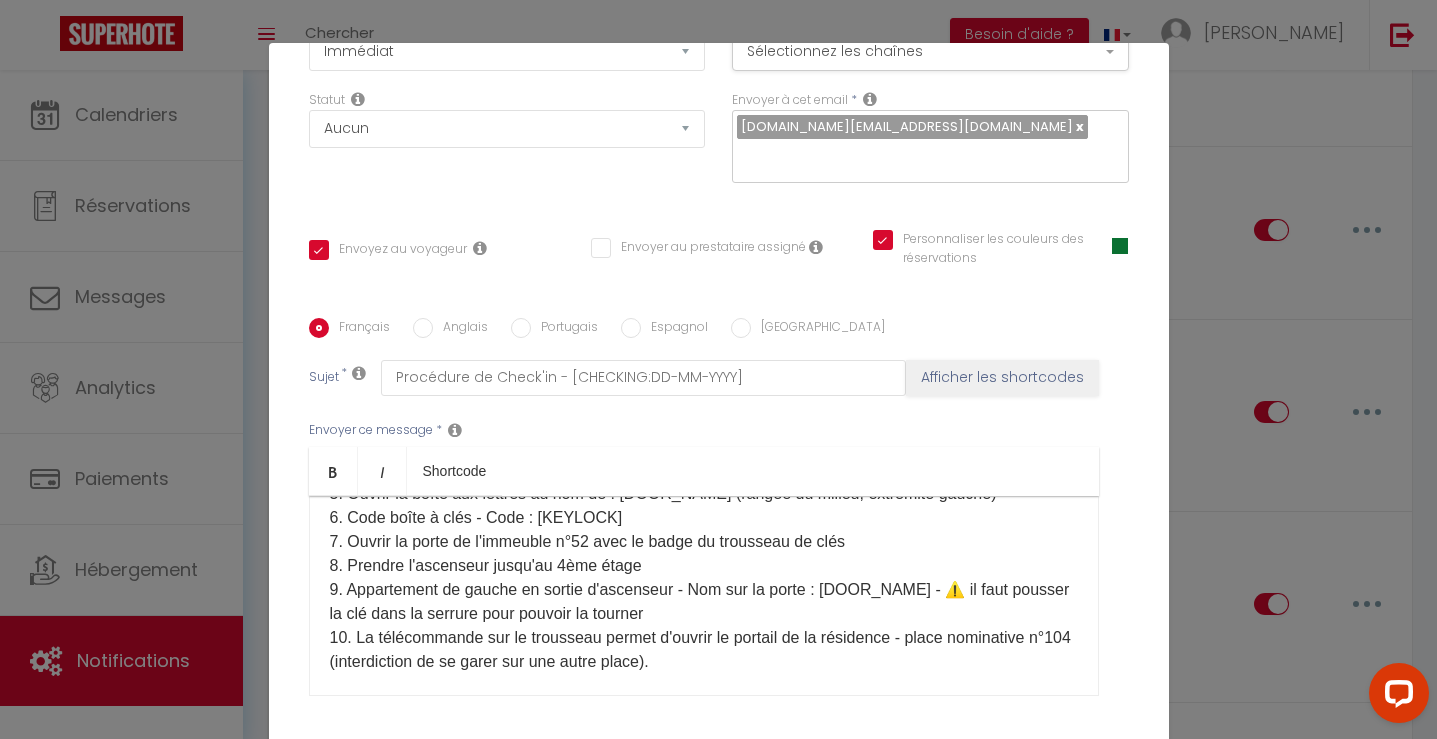 scroll, scrollTop: 493, scrollLeft: 0, axis: vertical 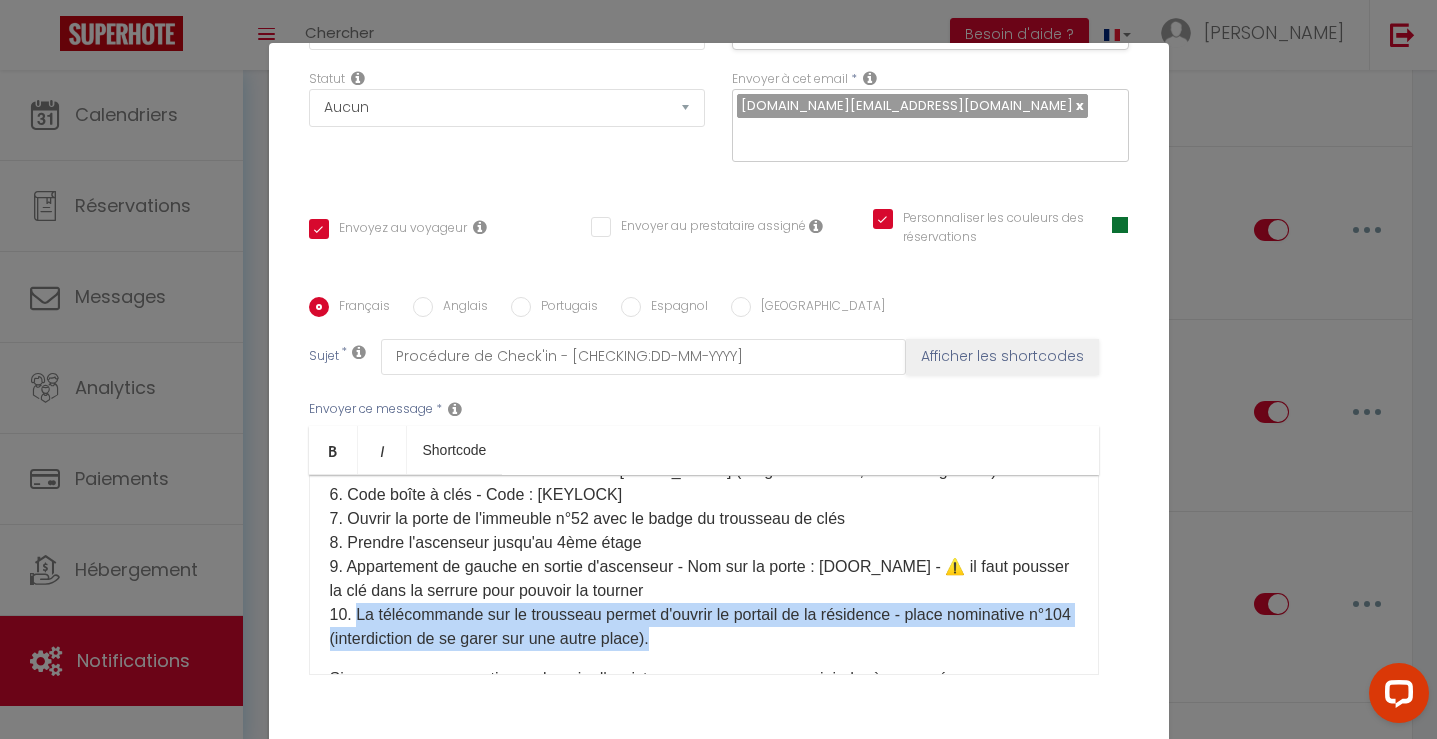drag, startPoint x: 713, startPoint y: 613, endPoint x: 358, endPoint y: 588, distance: 355.87918 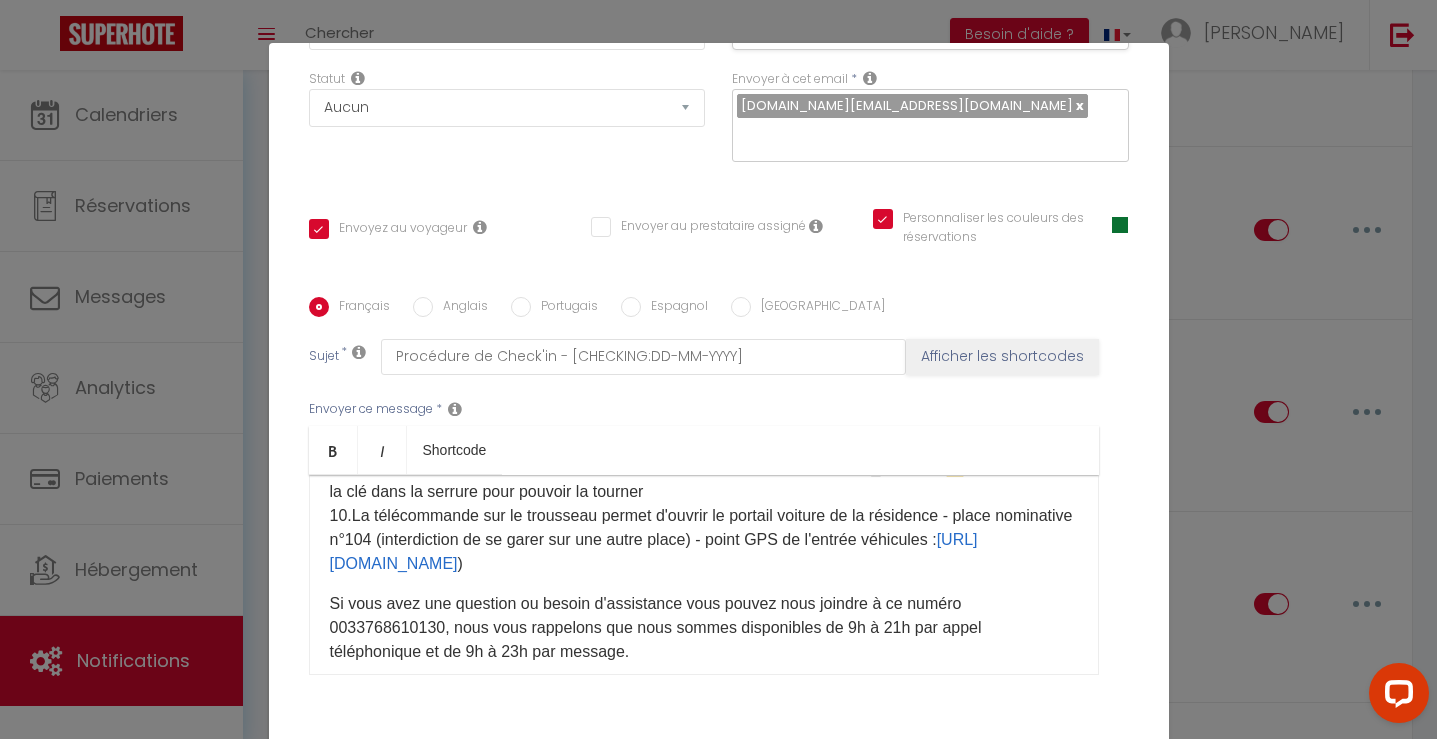 scroll, scrollTop: 594, scrollLeft: 0, axis: vertical 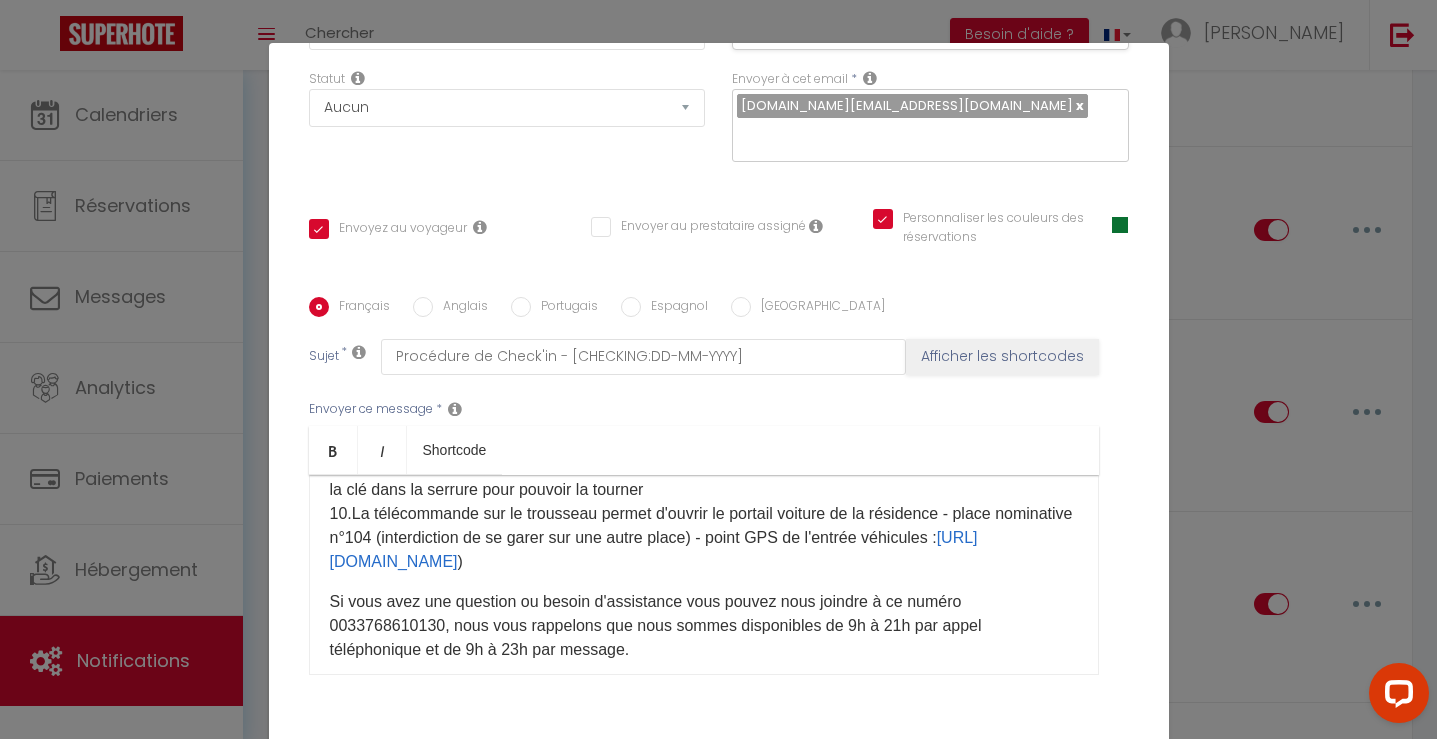 click on "Anglais" at bounding box center [460, 308] 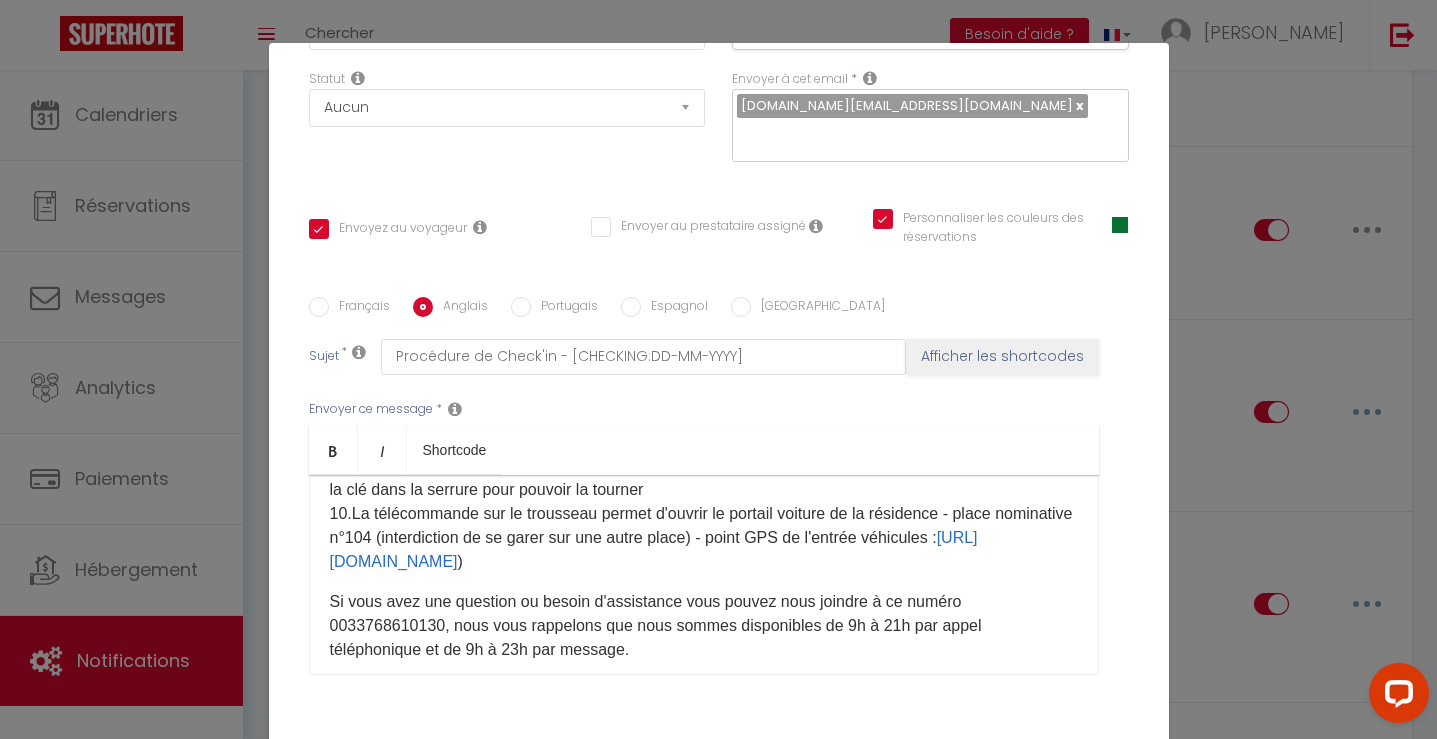 checkbox on "true" 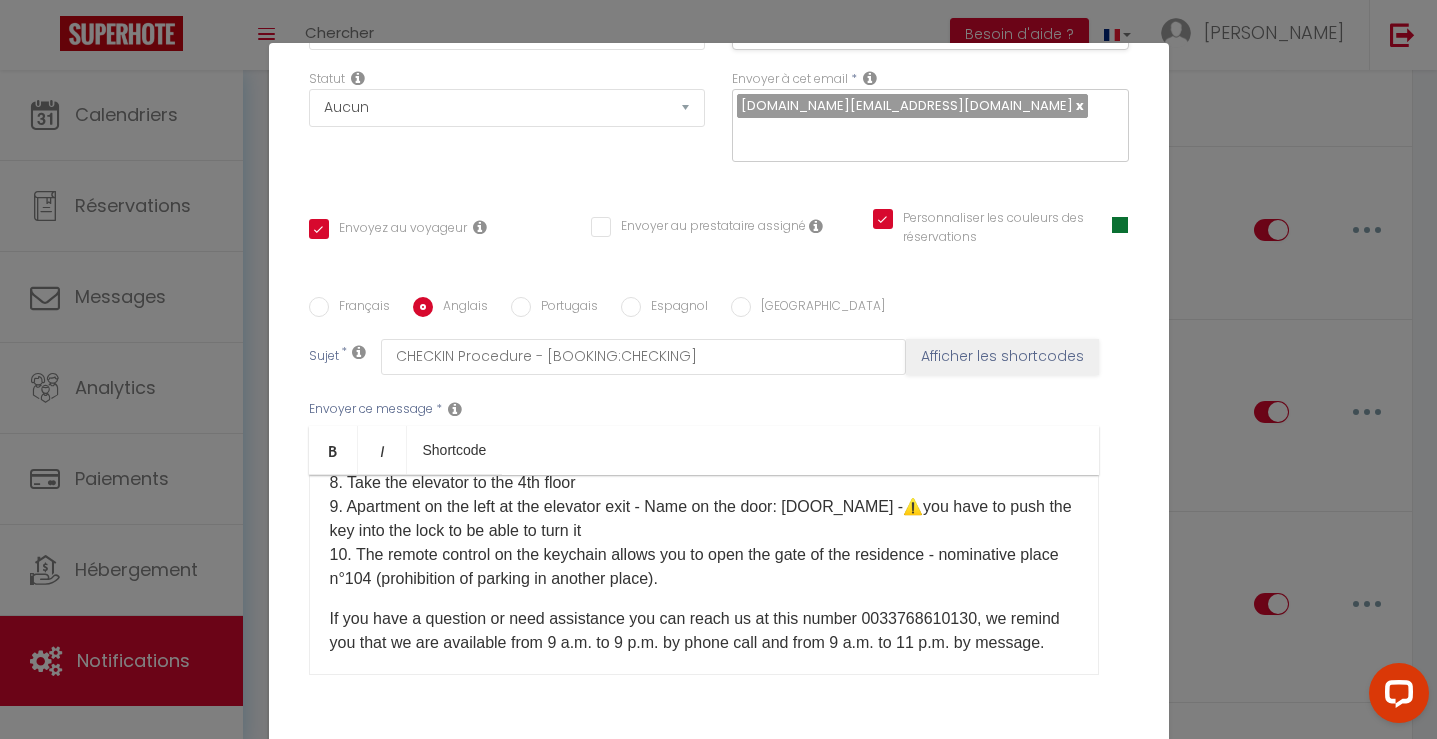 scroll, scrollTop: 536, scrollLeft: 0, axis: vertical 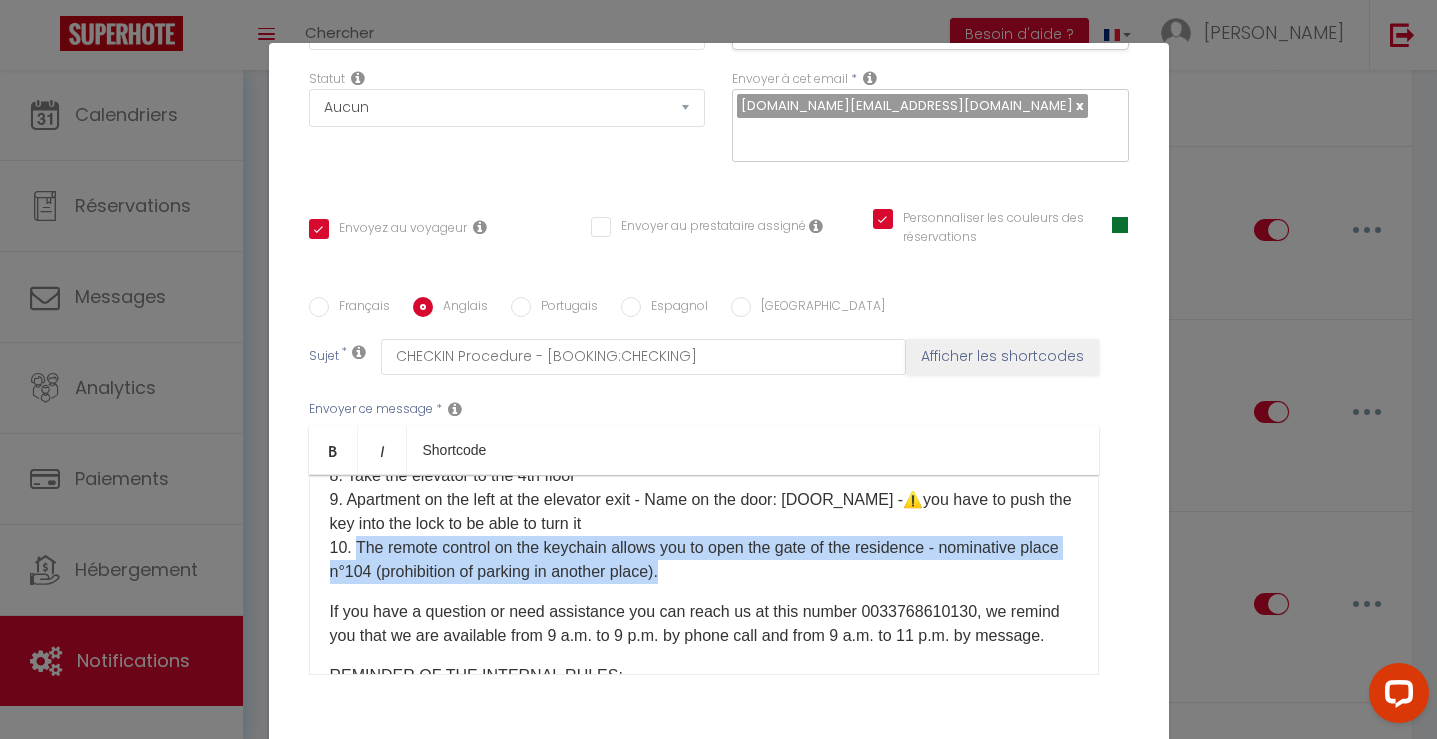 drag, startPoint x: 723, startPoint y: 547, endPoint x: 361, endPoint y: 525, distance: 362.66788 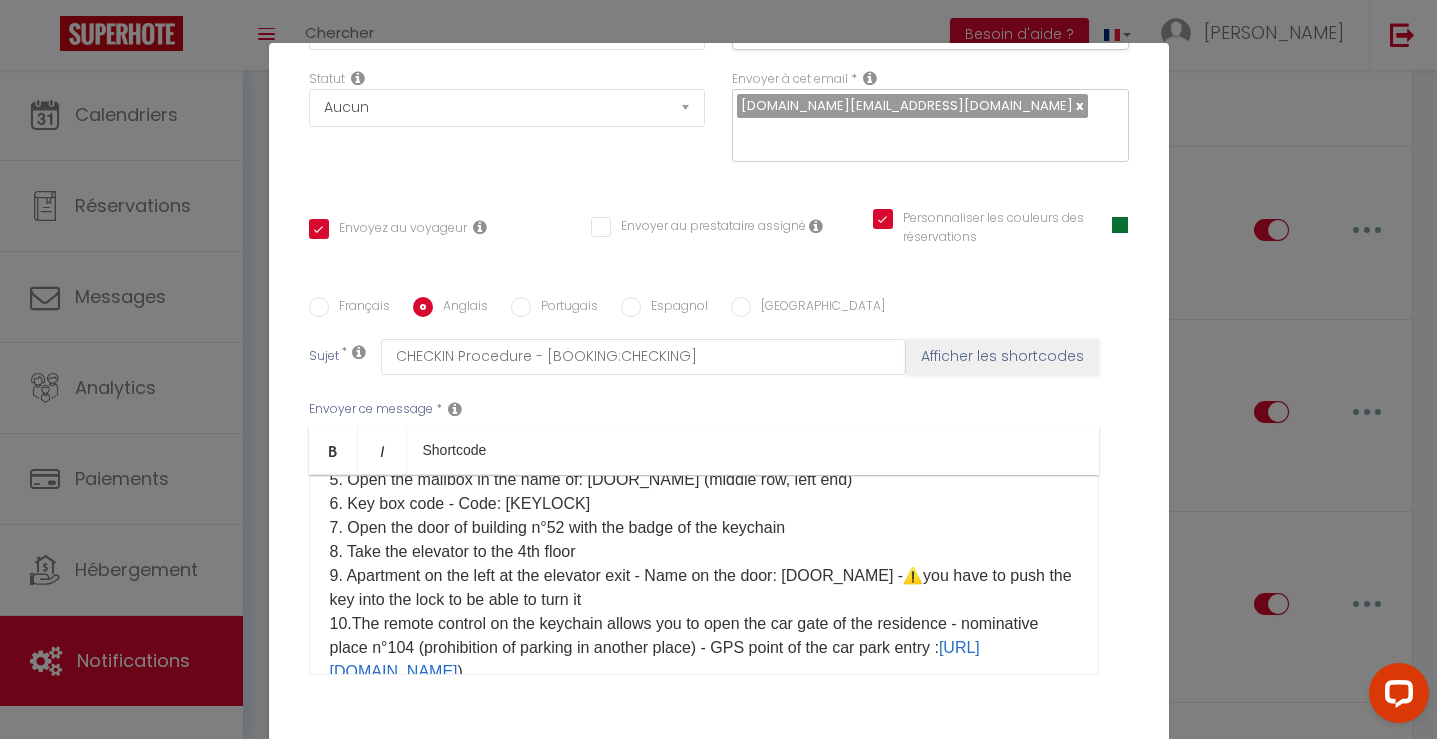 scroll, scrollTop: 469, scrollLeft: 0, axis: vertical 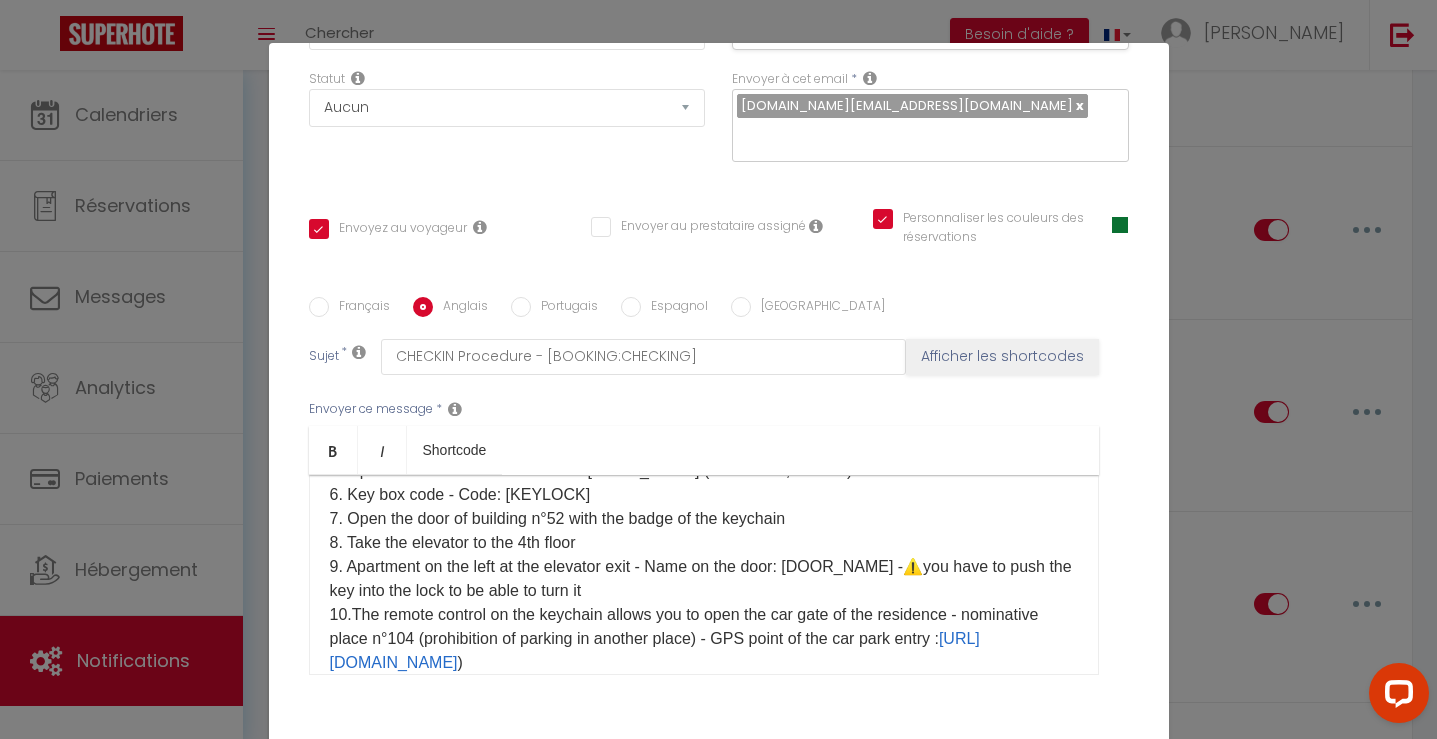 click on "1. CHECK-IN from 4:00 pm 2​. Go to the pedestrian entrance gate, with the large "Residence Florentine" sign ​3. Residence intercom, select [DOOR_NAME] +  ✅  Appel ​4. Cross the courtyard of the residence to building n°52 ( straight ahead, after the fountain, building on the left) ​5. Open the mailbox in the name of: [DOOR_NAME] (middle row, left end) ​6. Key box code - Code: [KEYLOCK] ​7. Open the door of building n°52 with the badge of the keychain ​8. Take the elevator to the 4th floor ​9. Apartment on the left at the elevator exit - Name on the door: [DOOR_NAME] -  ⚠️  you have to push the key into the lock to be able to turn it ​10.  The remote control on the keychain allows you to open the car gate of the residence - nominative place n°104 (prohibition of parking in another place) - GPS point of the car park entry :  [URL][DOMAIN_NAME] )​​ ​" at bounding box center (704, 507) 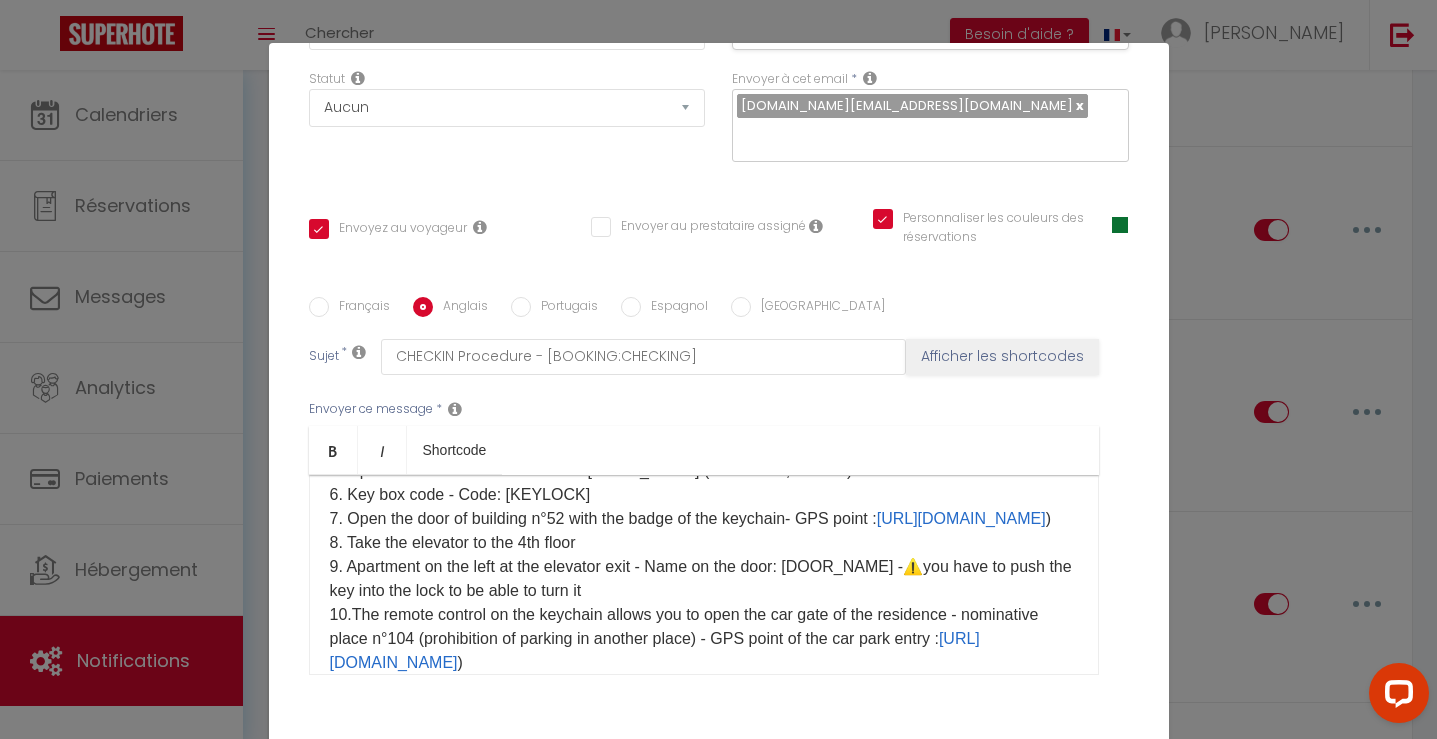 click on "1. CHECK-IN from 4:00 pm 2​. Go to the pedestrian entrance gate, with the large "Residence Florentine" sign ​3. Residence intercom, select [DOOR_NAME] +  ✅  Appel ​4. Cross the courtyard of the residence to building n°52 ( straight ahead, after the fountain, building on the left) ​5. Open the mailbox in the name of: [DOOR_NAME] (middle row, left end) ​6. Key box code - Code: [KEYLOCK] ​7. Open the door of building n°52 with the badge of the keychain   - GPS point :  [URL][DOMAIN_NAME] )​​ ​ ​8. Take the elevator to the 4th floor ​9. Apartment on the left at the elevator exit - Name on the door: [DOOR_NAME] -  ⚠️  you have to push the key into the lock to be able to turn it ​10.  The remote control on the keychain allows you to open the car gate of the residence - nominative place n°104 (prohibition of parking in another place) - GPS point of the car park entry :  [URL][DOMAIN_NAME] )​​ ​" at bounding box center (704, 507) 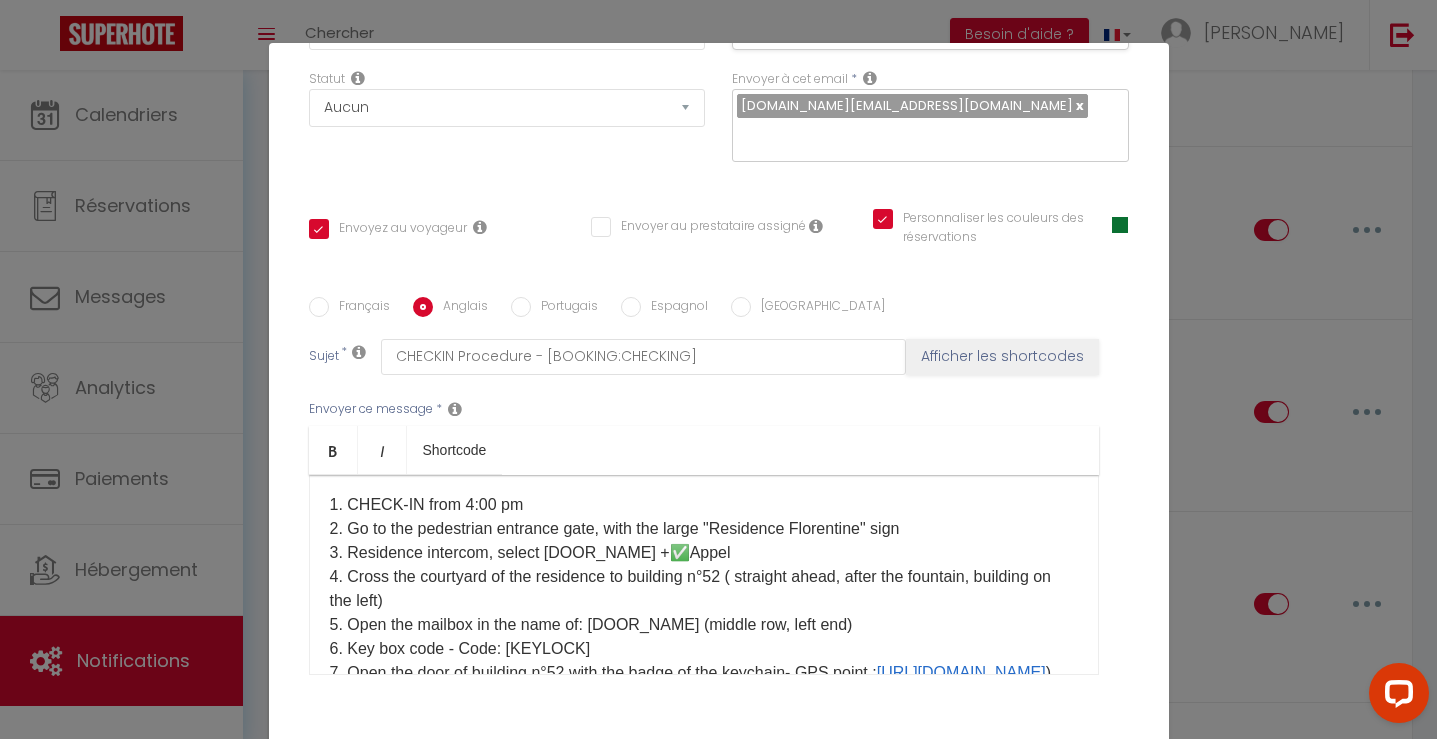scroll, scrollTop: 288, scrollLeft: 0, axis: vertical 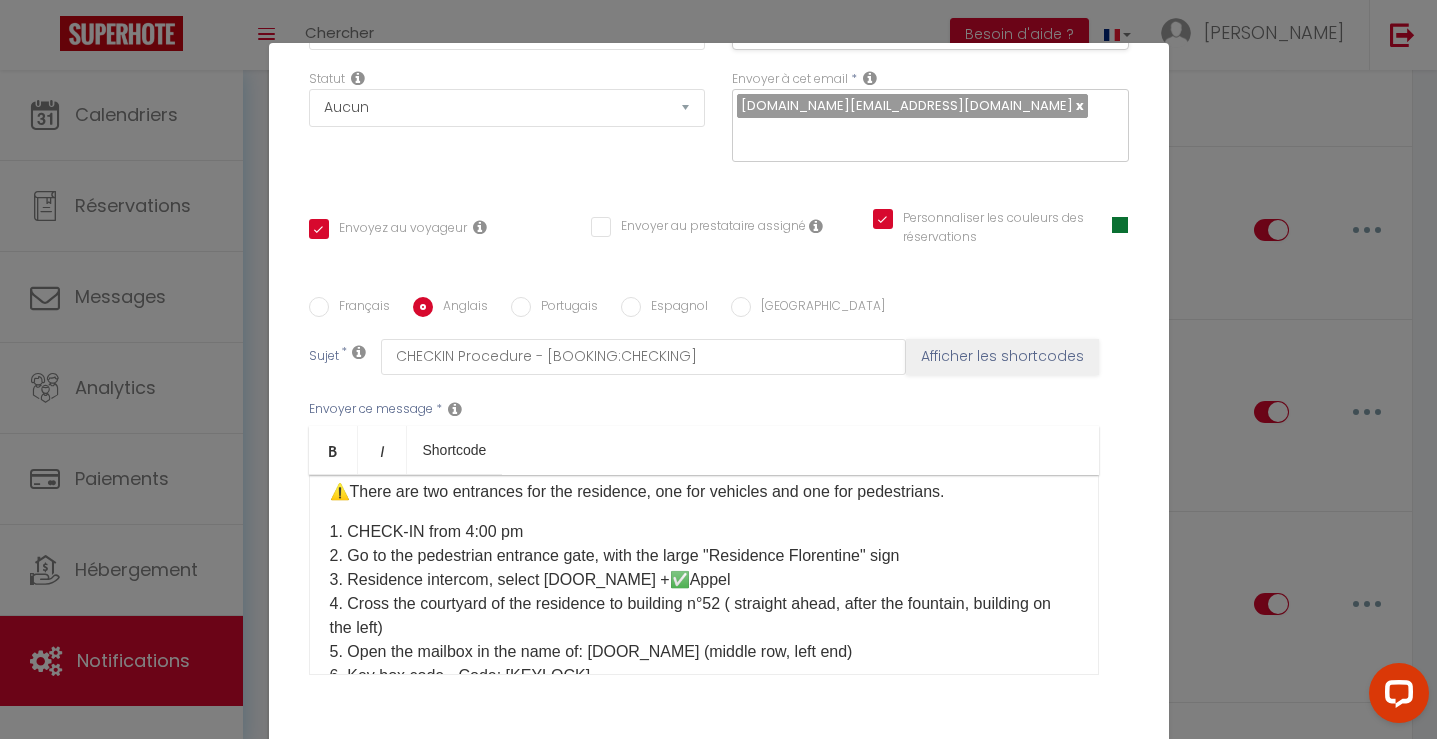 click on "1. CHECK-IN from 4:00 pm 2​. Go to the pedestrian entrance gate, with the large "Residence Florentine" sign ​3. Residence intercom, select [DOOR_NAME] +  ✅  Appel ​4. Cross the courtyard of the residence to building n°52 ( straight ahead, after the fountain, building on the left) ​5. Open the mailbox in the name of: [DOOR_NAME] (middle row, left end) ​6. Key box code - Code: [KEYLOCK] ​7. Open the door of building n°52 with the badge of the keychain  - GPS point :  [URL][DOMAIN_NAME] )​​ ​ ​8. Take the elevator to the 4th floor ​9. Apartment on the left at the elevator exit - Name on the door: [DOOR_NAME] -  ⚠️  you have to push the key into the lock to be able to turn it ​10.  The remote control on the keychain allows you to open the car gate of the residence - nominative place n°104 (prohibition of parking in another place) - GPS point of the car park entry :  [URL][DOMAIN_NAME] )​​ ​" at bounding box center [704, 688] 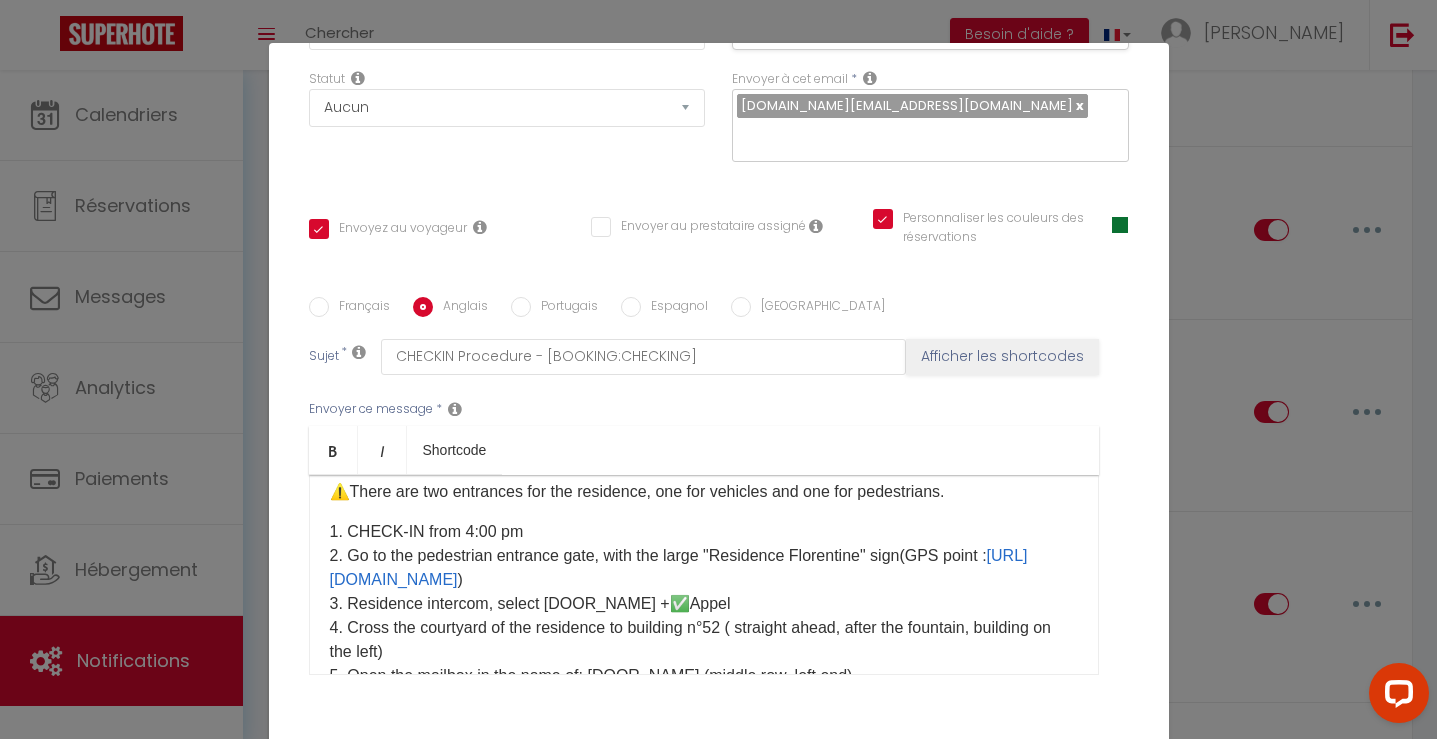 click on "Français" at bounding box center (359, 308) 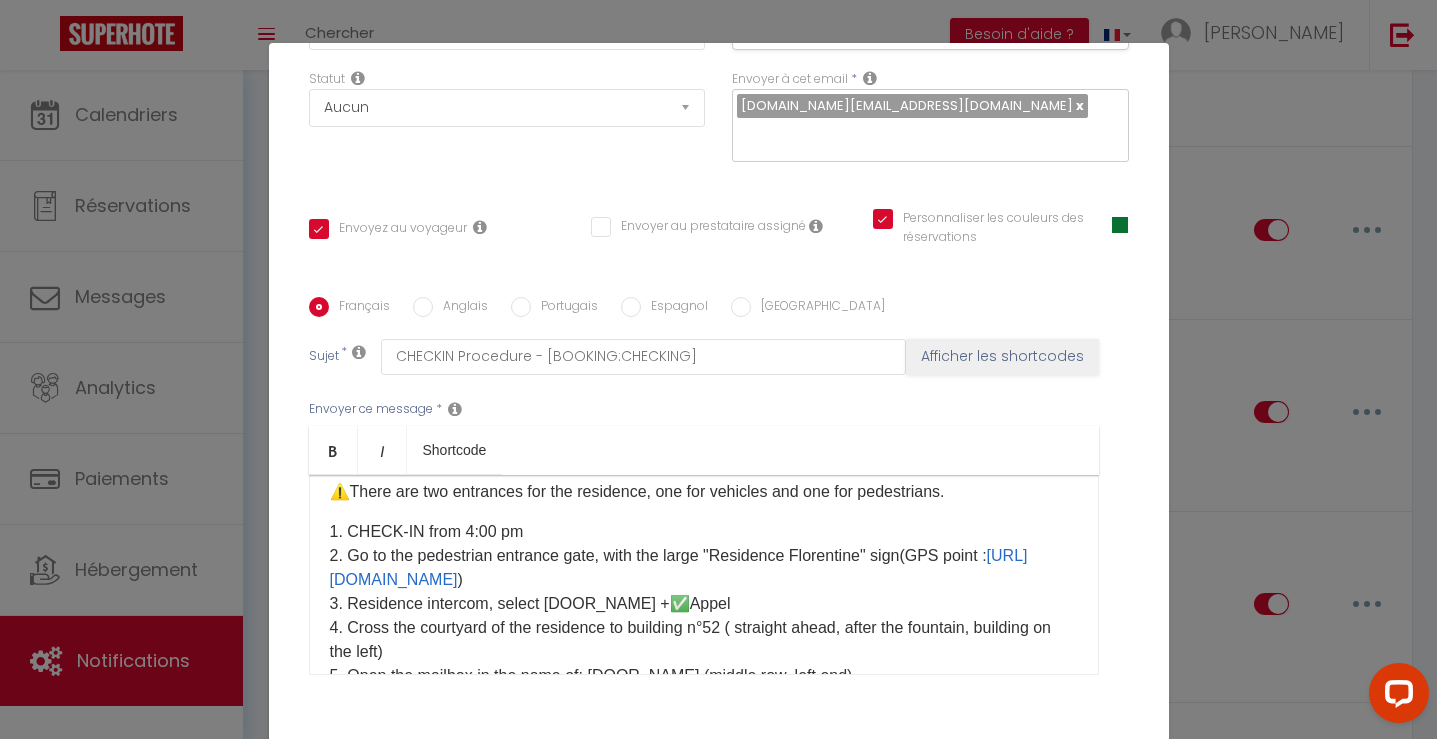checkbox on "true" 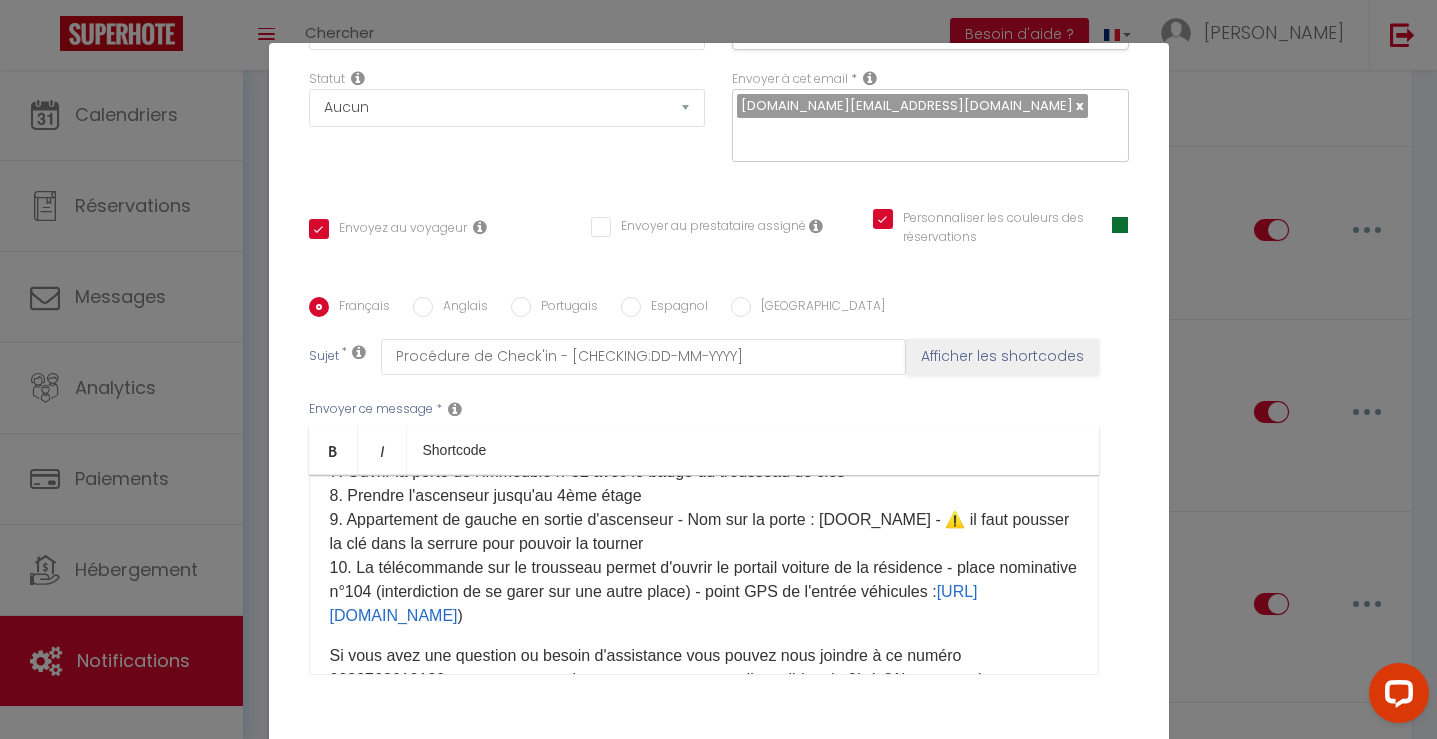 scroll, scrollTop: 509, scrollLeft: 0, axis: vertical 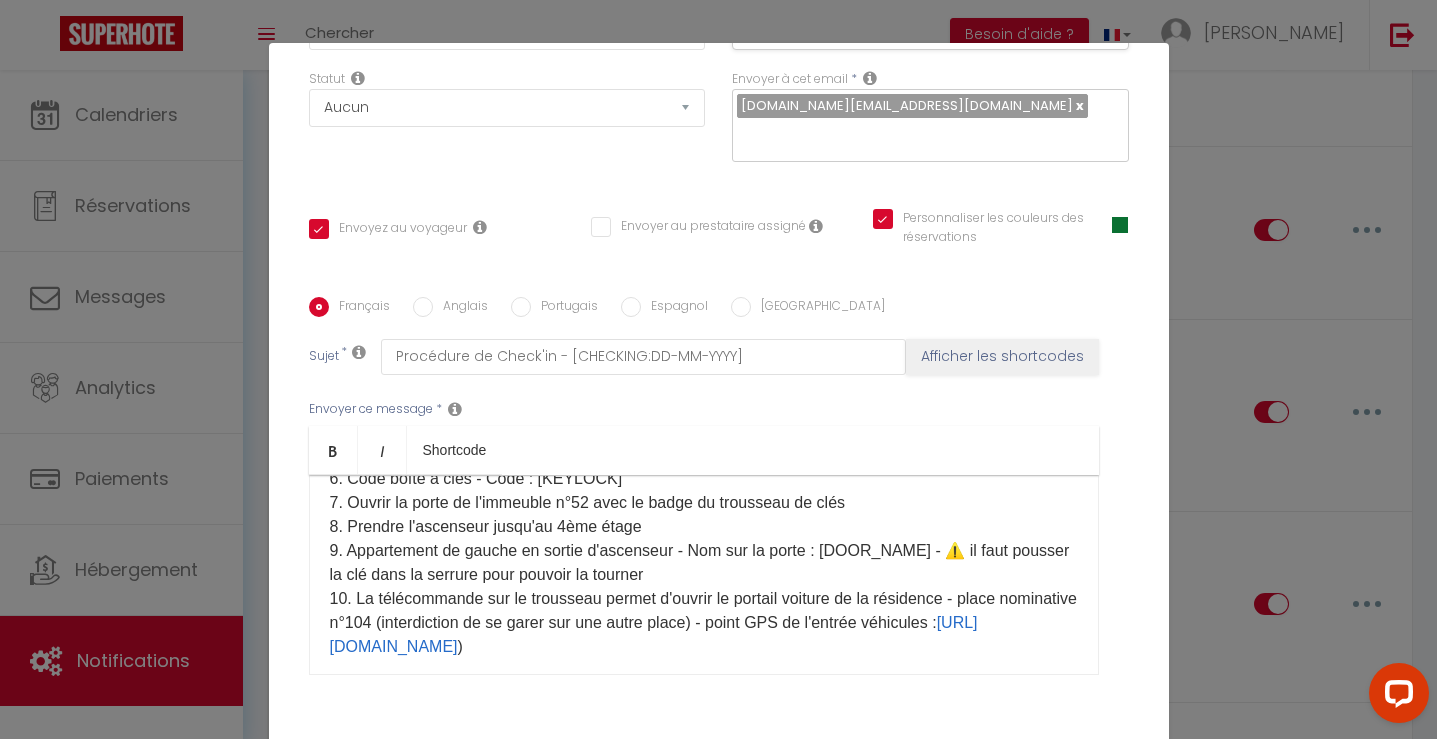 click on "Anglais" at bounding box center [460, 308] 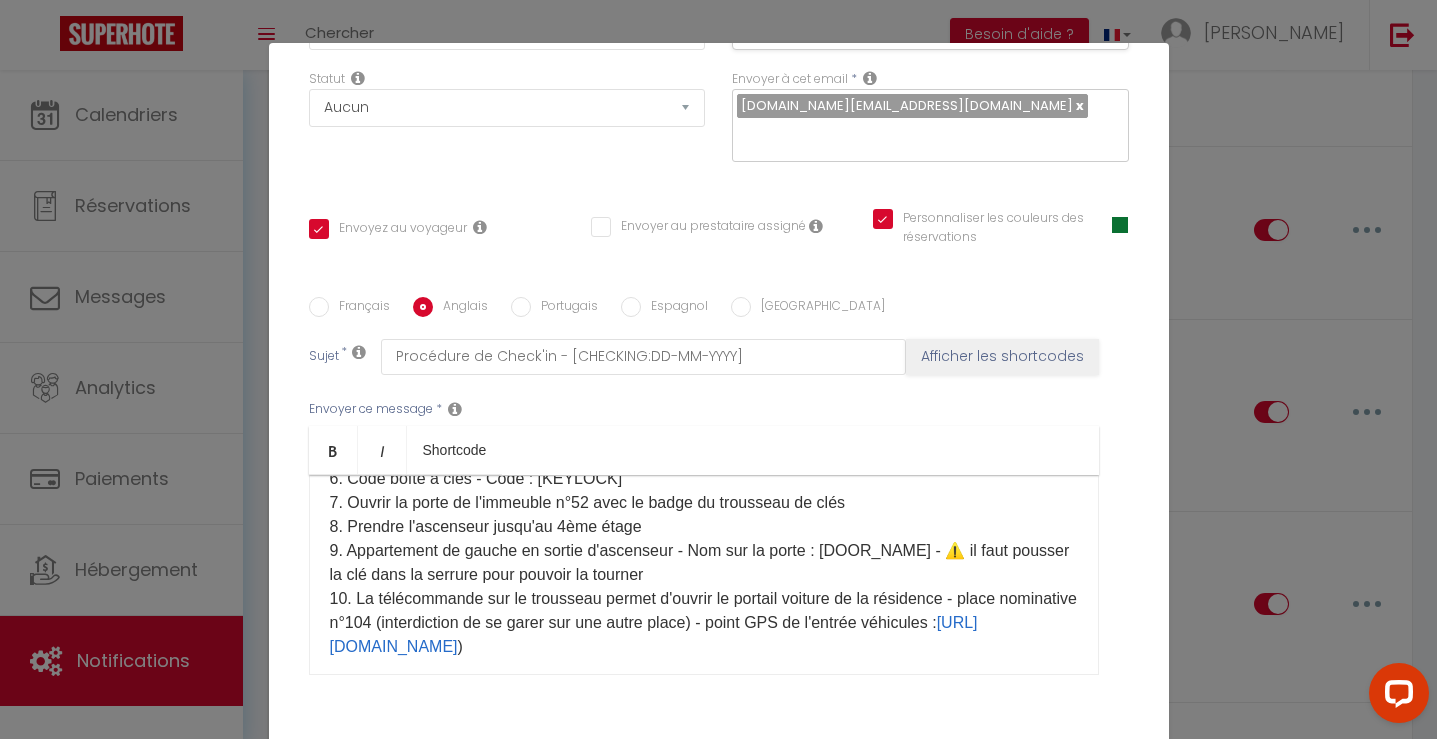 checkbox on "true" 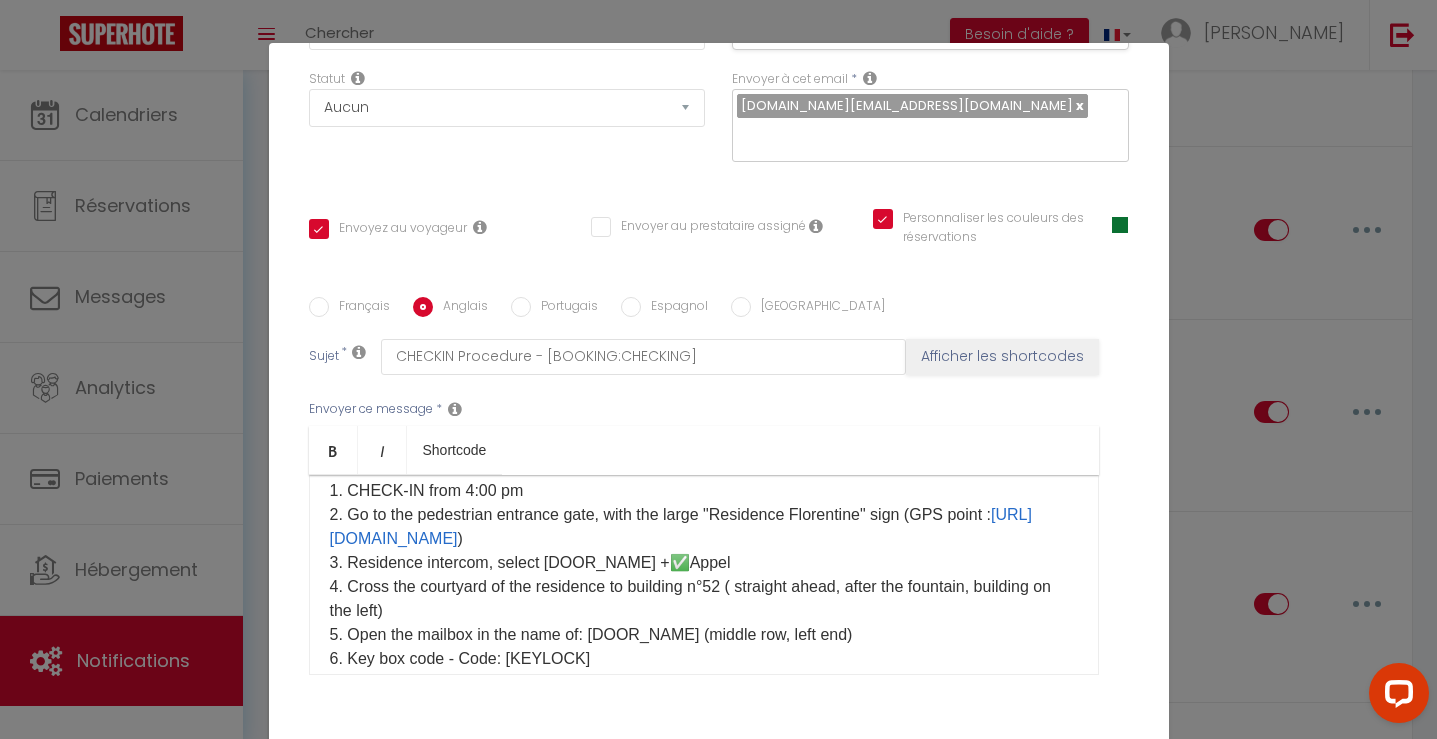 scroll, scrollTop: 326, scrollLeft: 0, axis: vertical 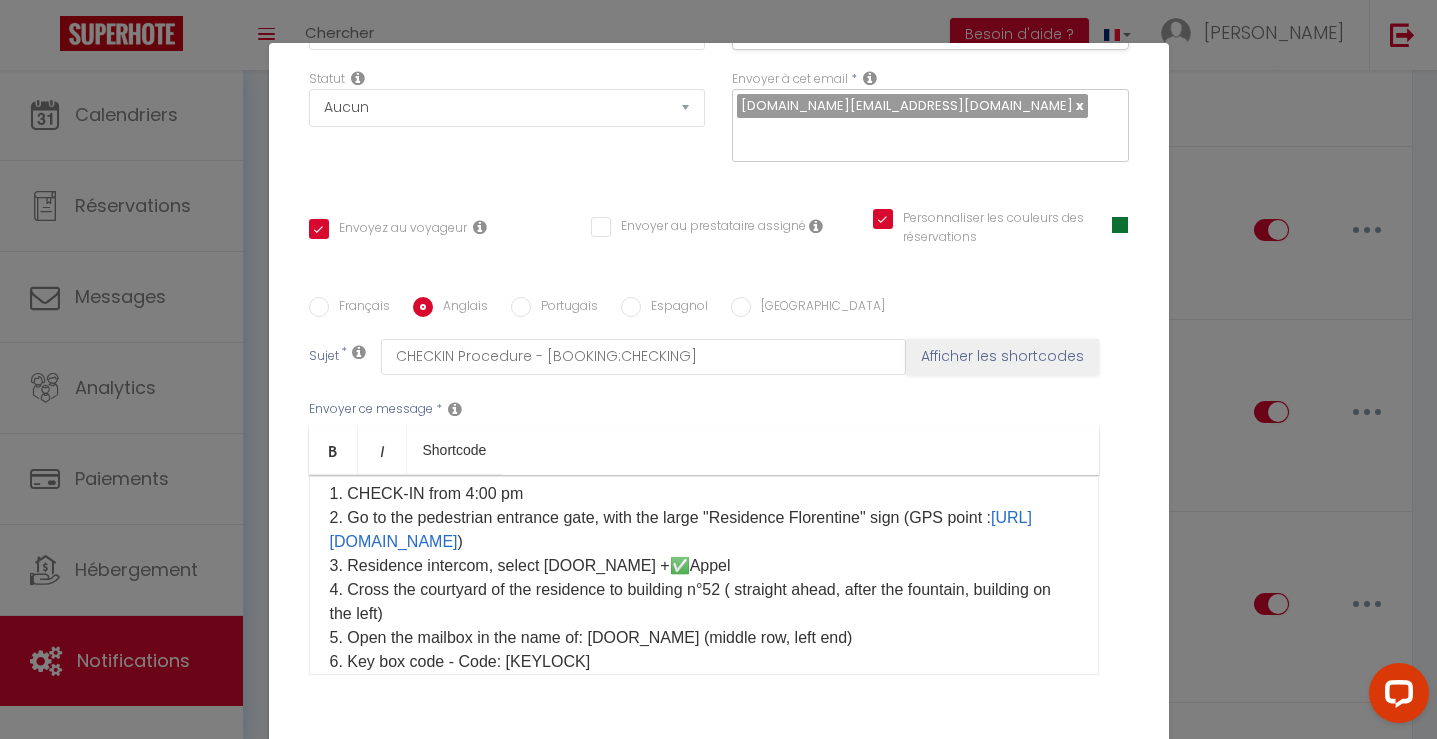 click on "Français" at bounding box center [359, 308] 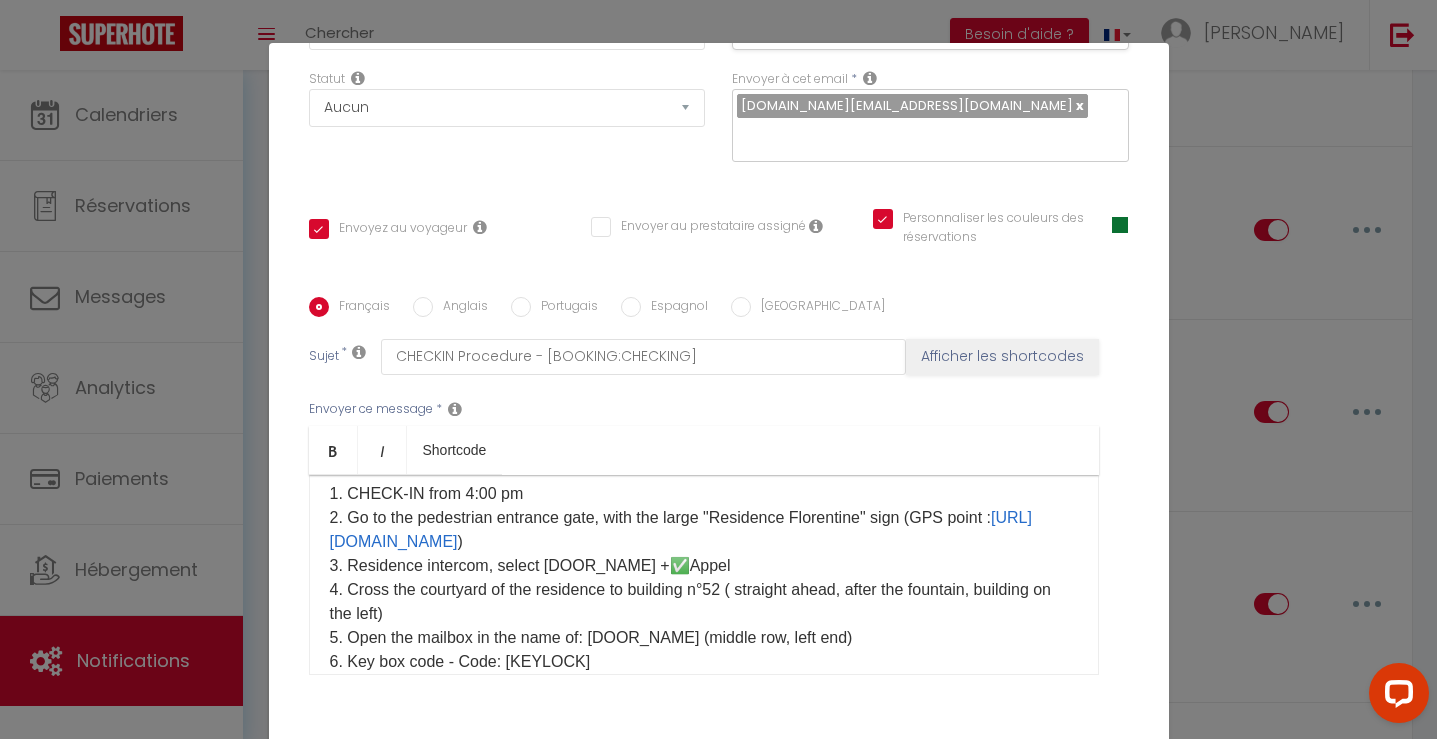 checkbox on "true" 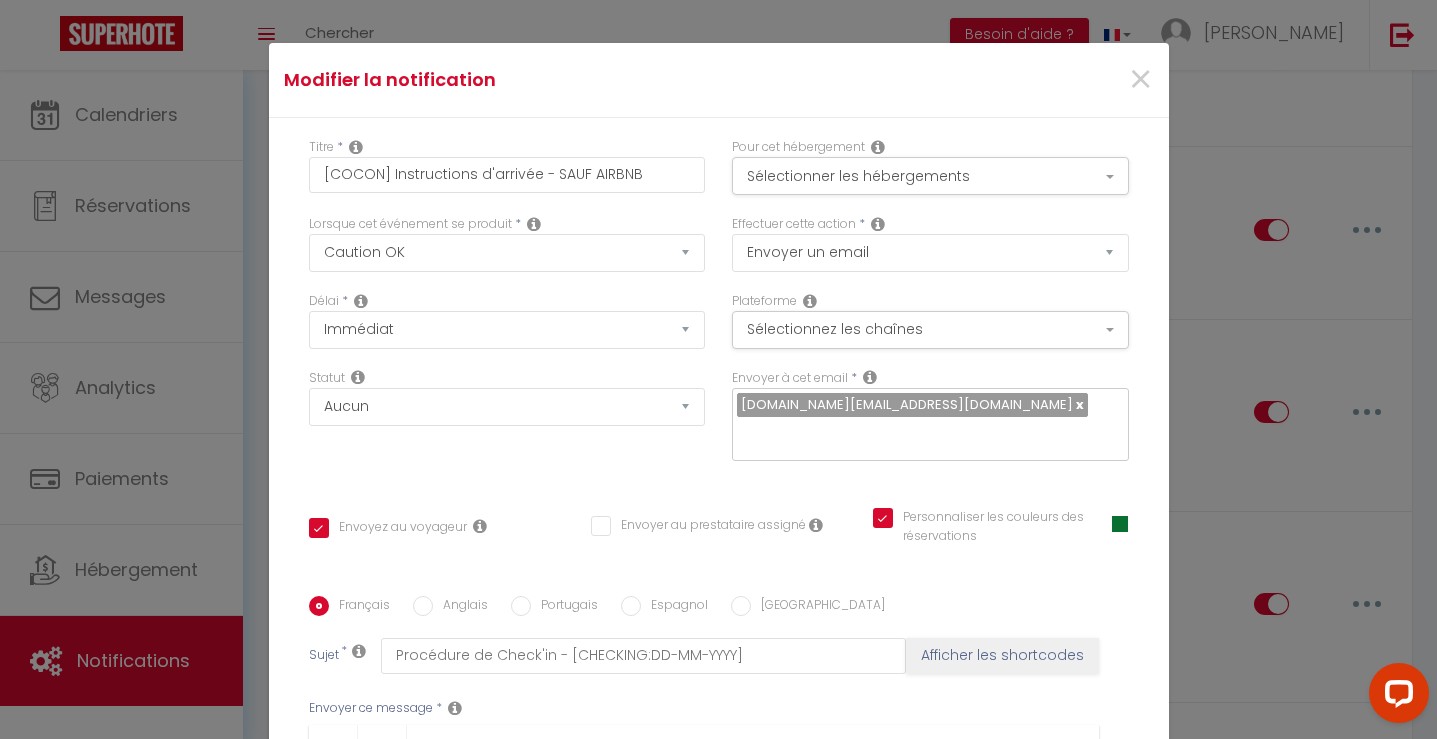 scroll, scrollTop: 326, scrollLeft: 0, axis: vertical 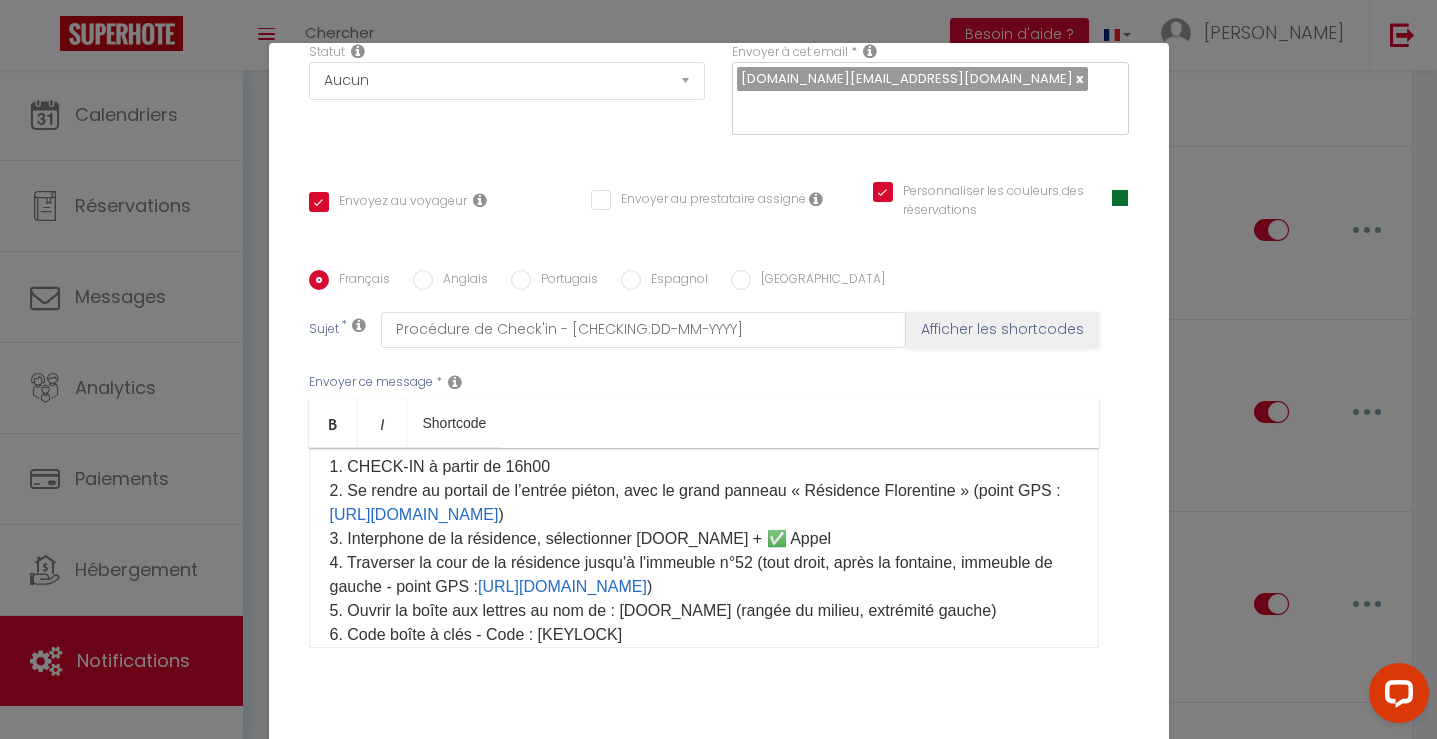 click on "Mettre à jour" at bounding box center [763, 772] 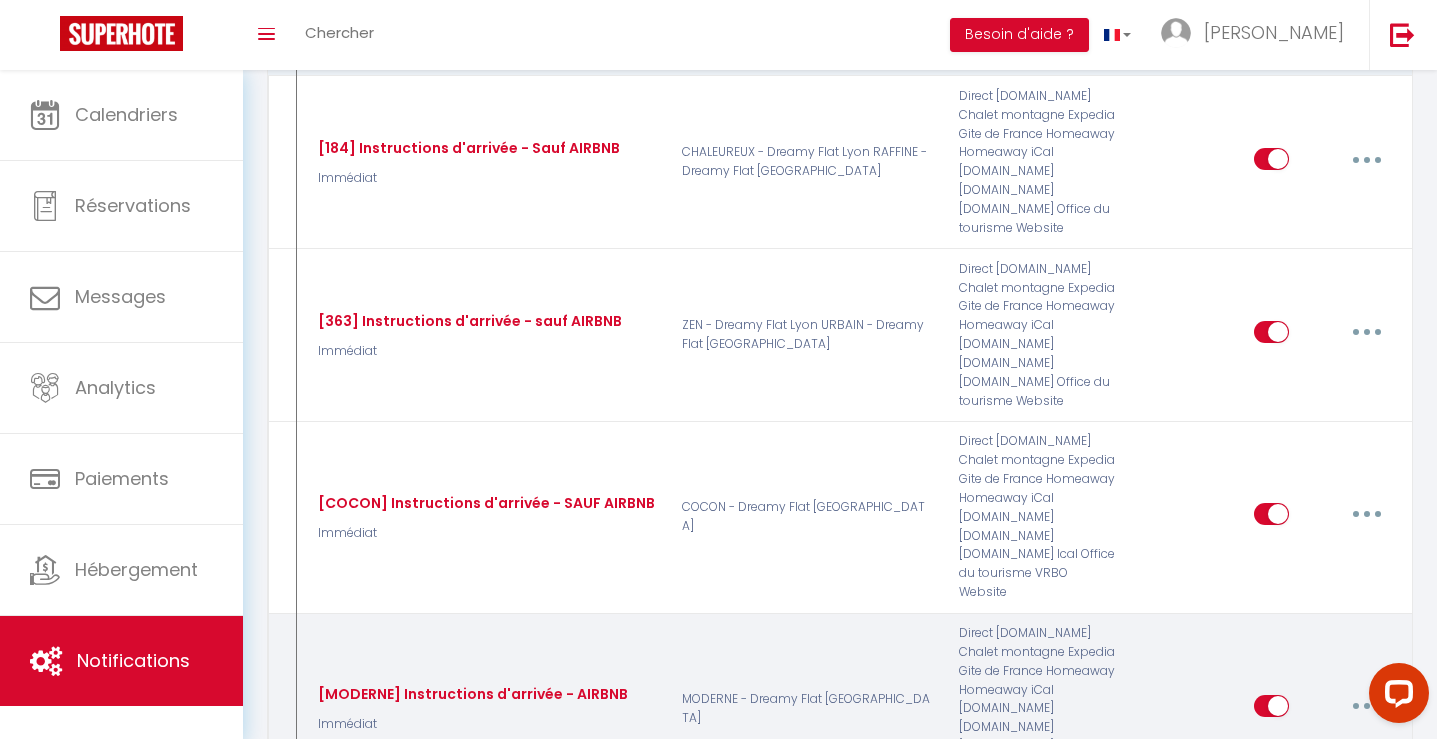 scroll, scrollTop: 6068, scrollLeft: 0, axis: vertical 